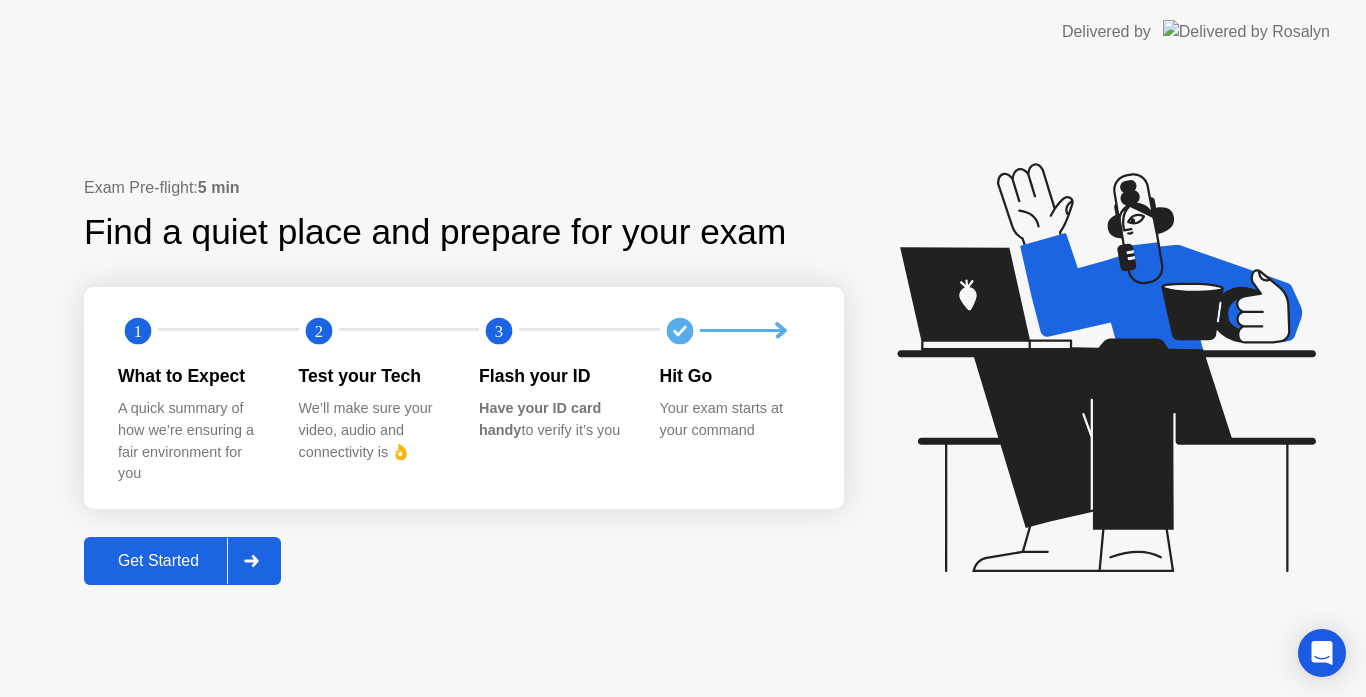 click 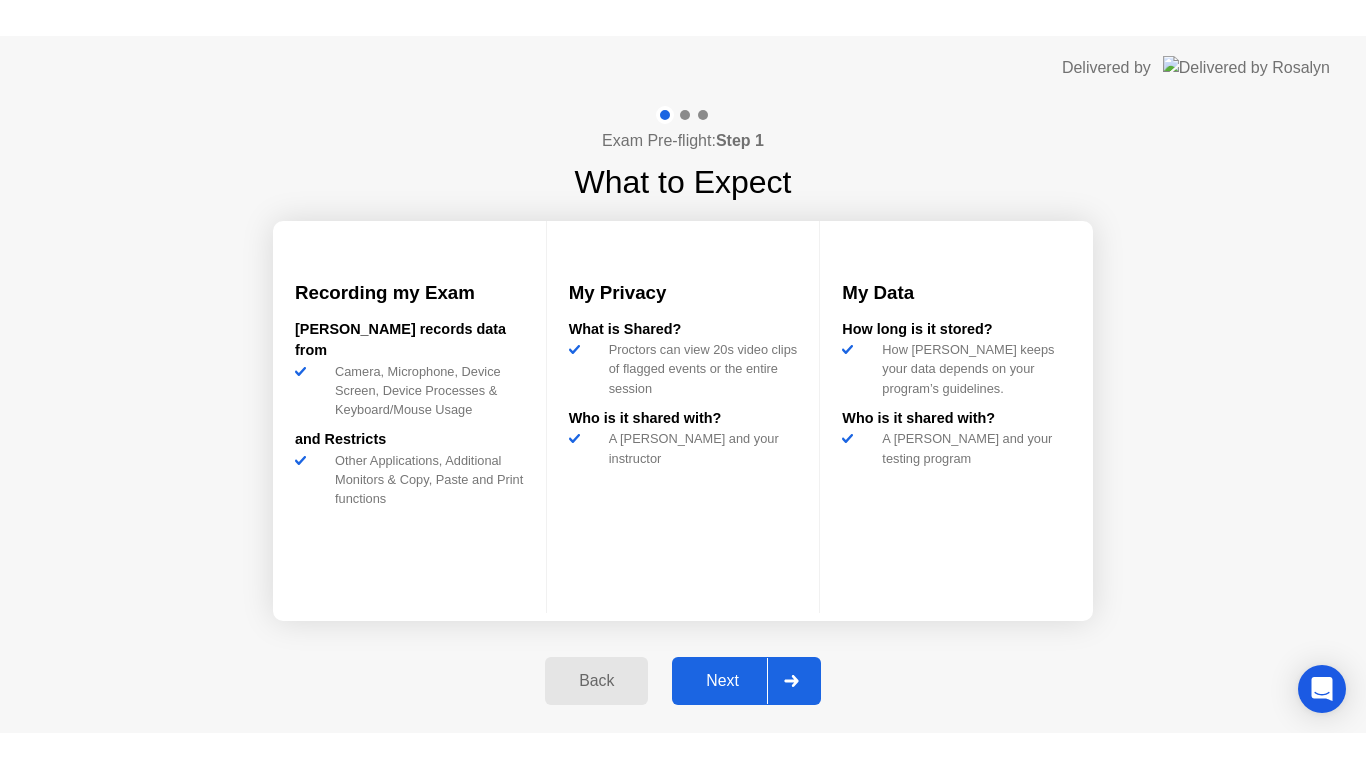 scroll, scrollTop: 0, scrollLeft: 0, axis: both 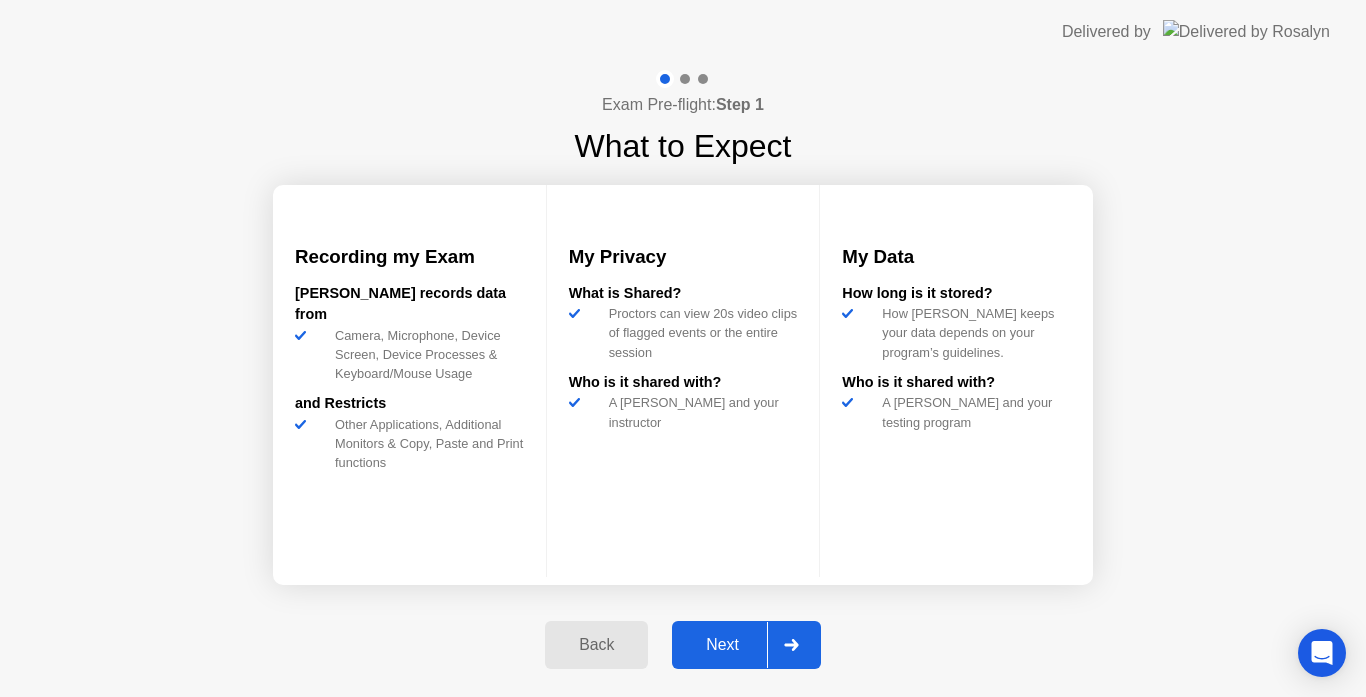 click on "Next" 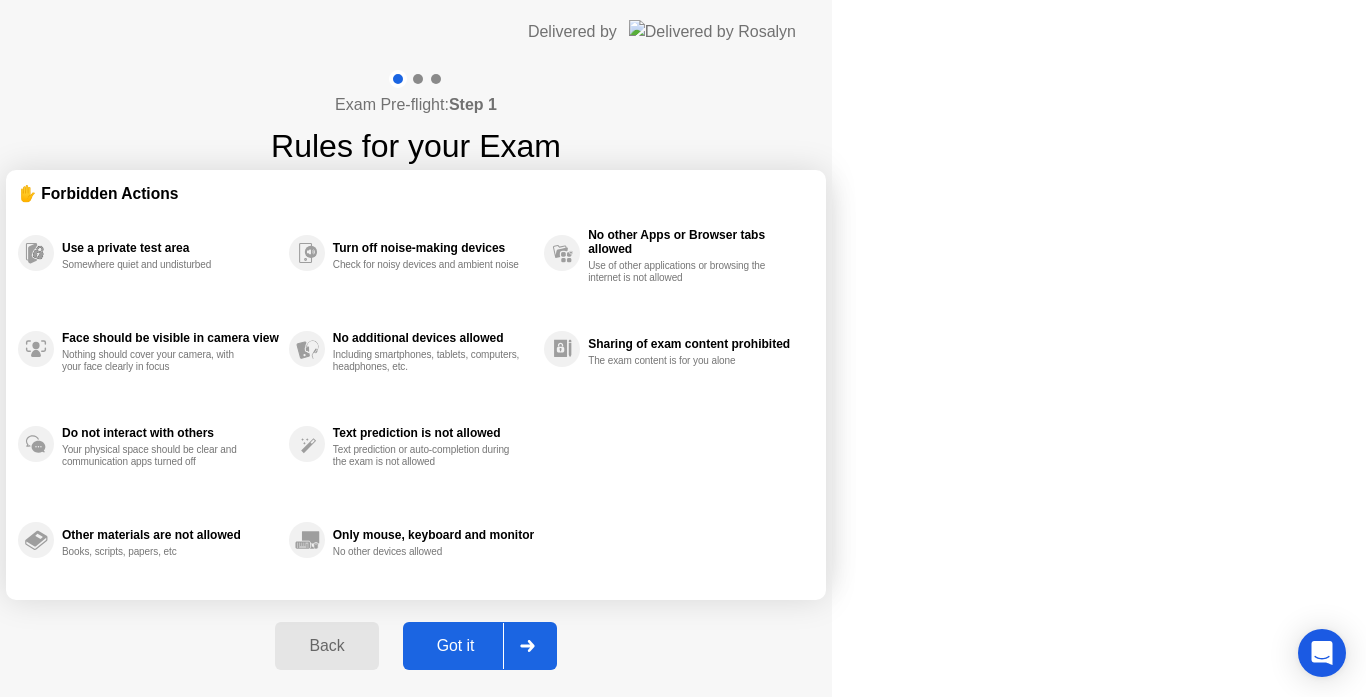 click on "Got it" 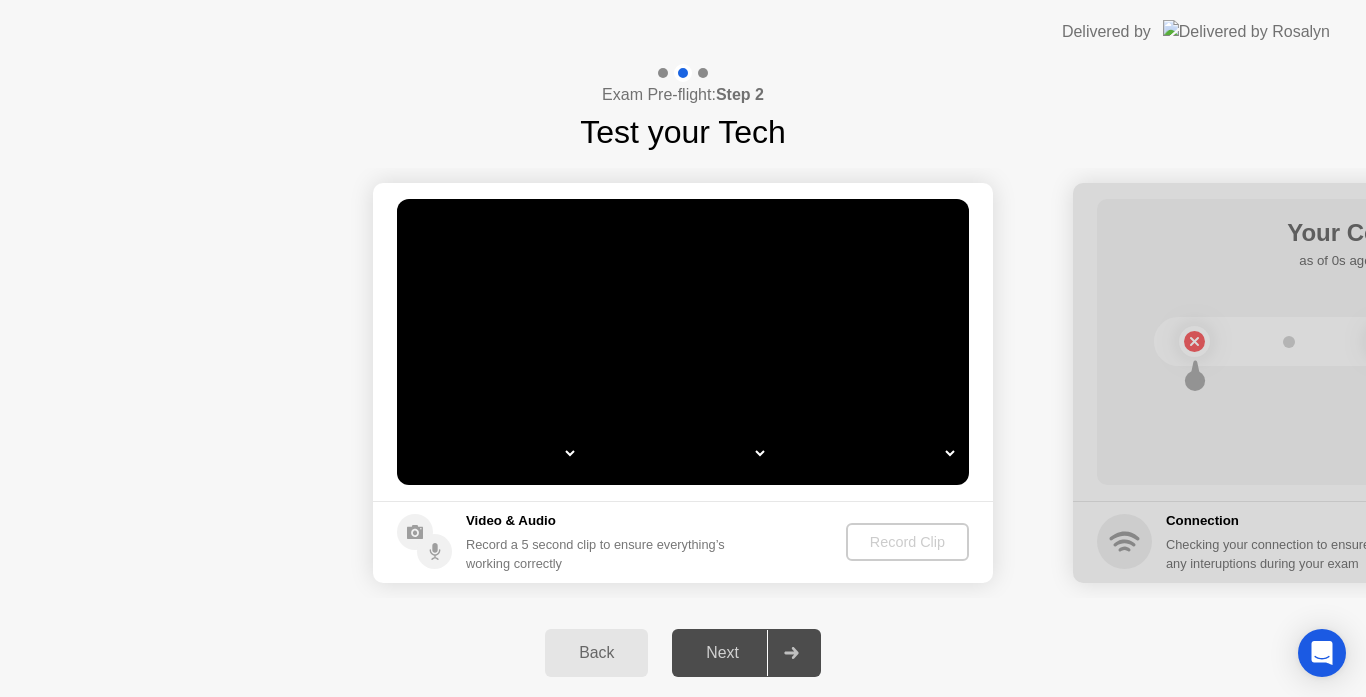 select on "*" 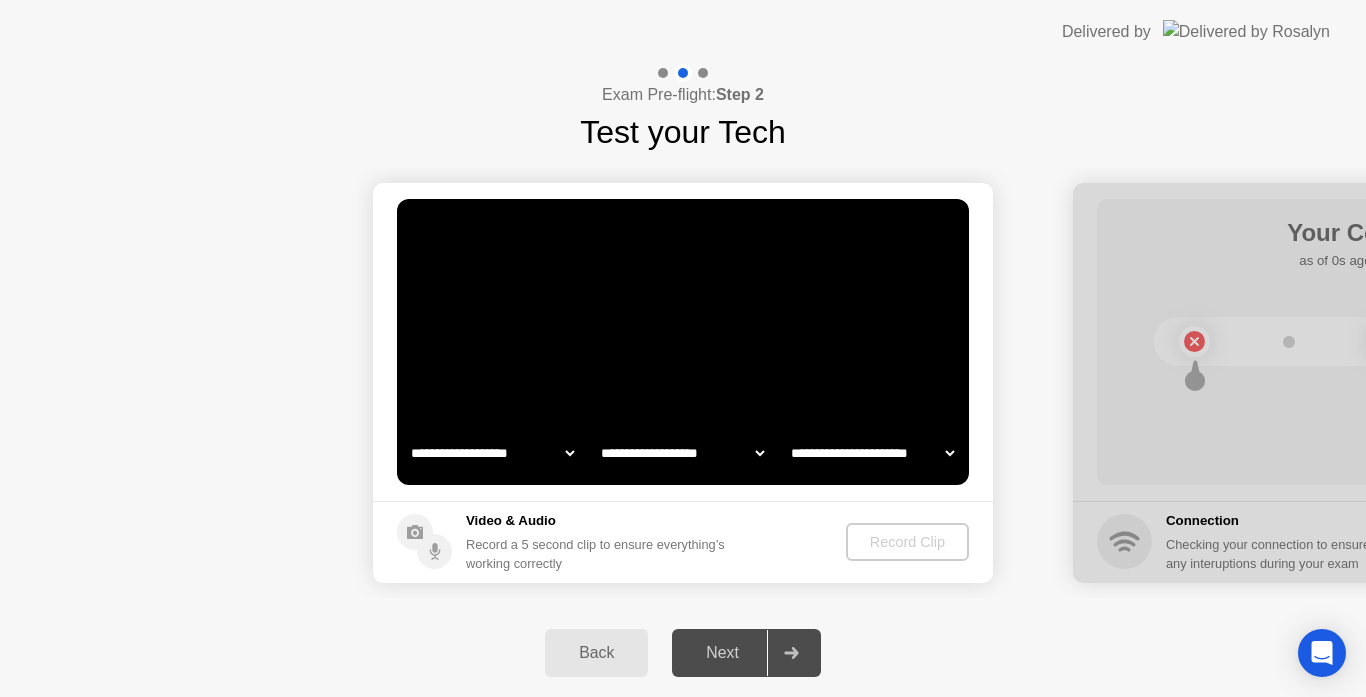 select on "**********" 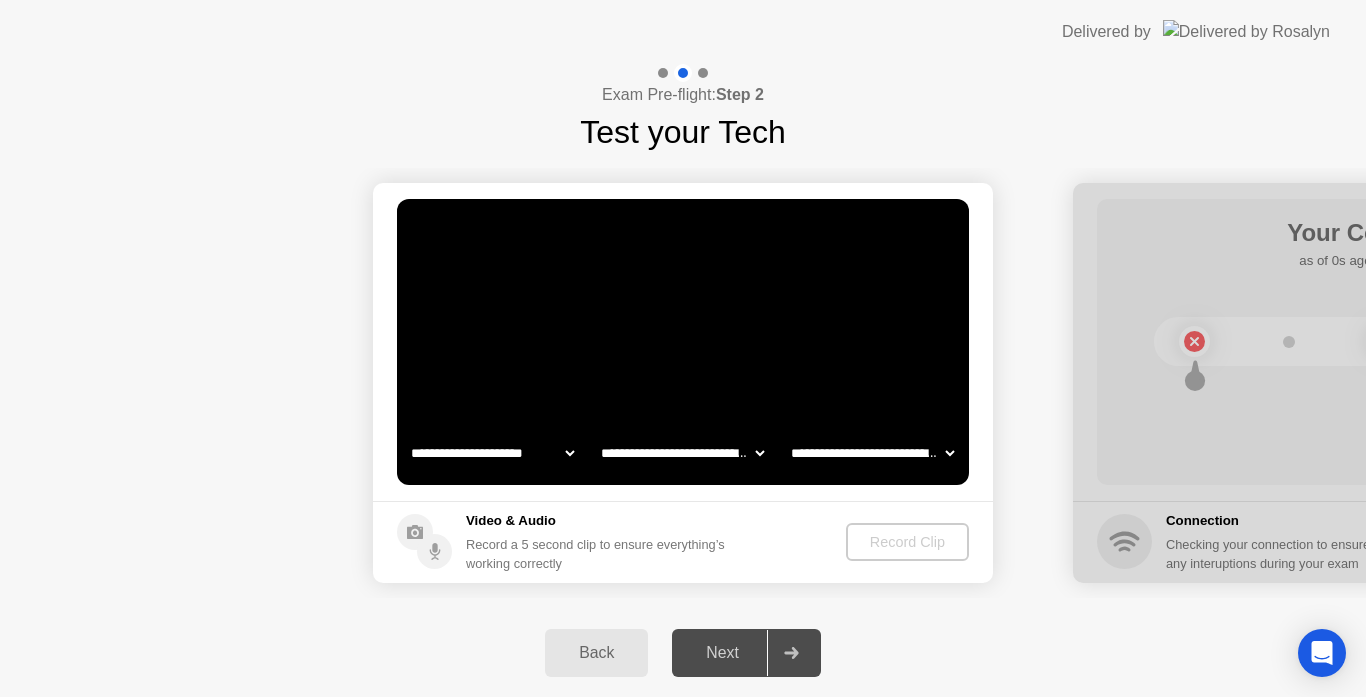 click on "Back" 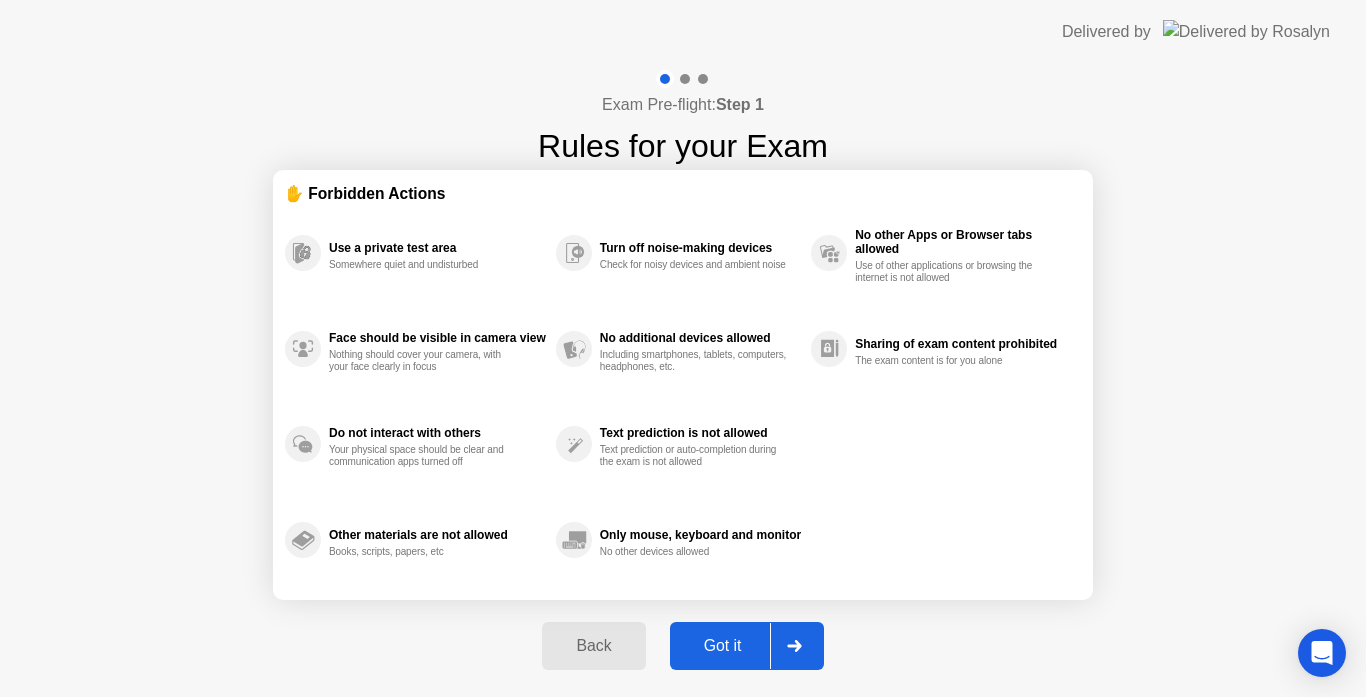 click 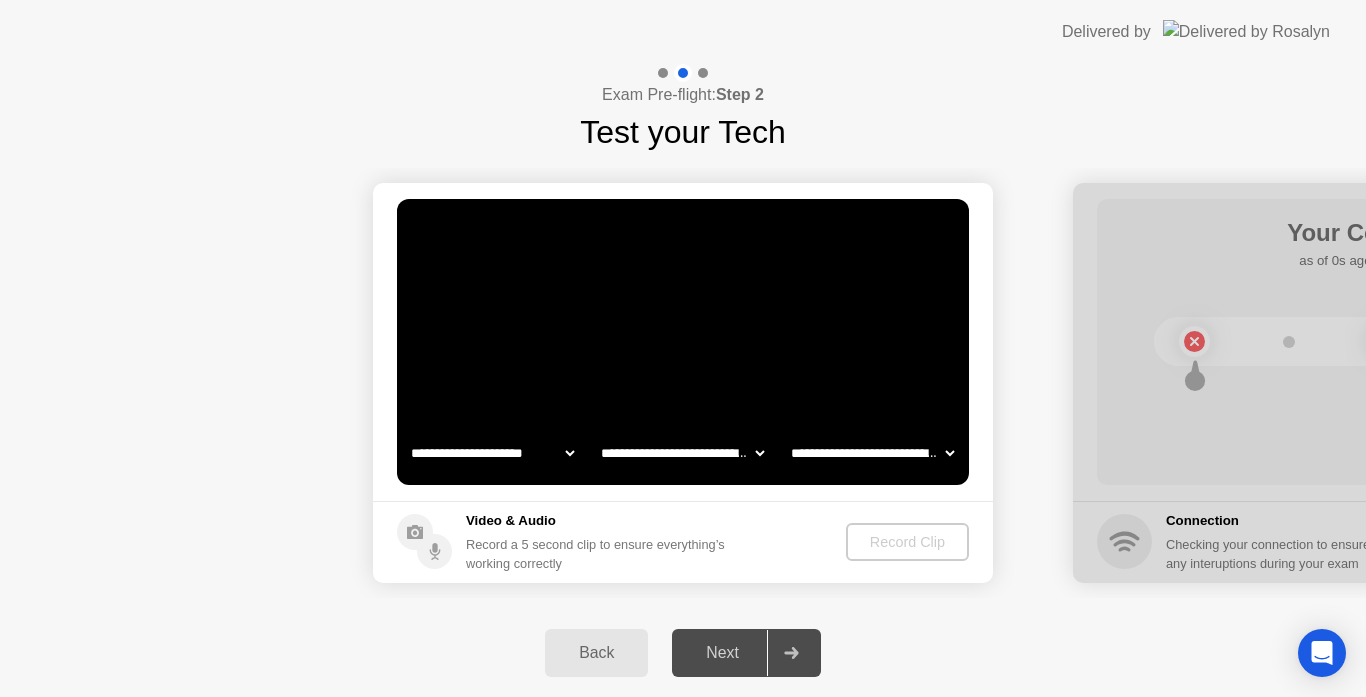 click on "**********" 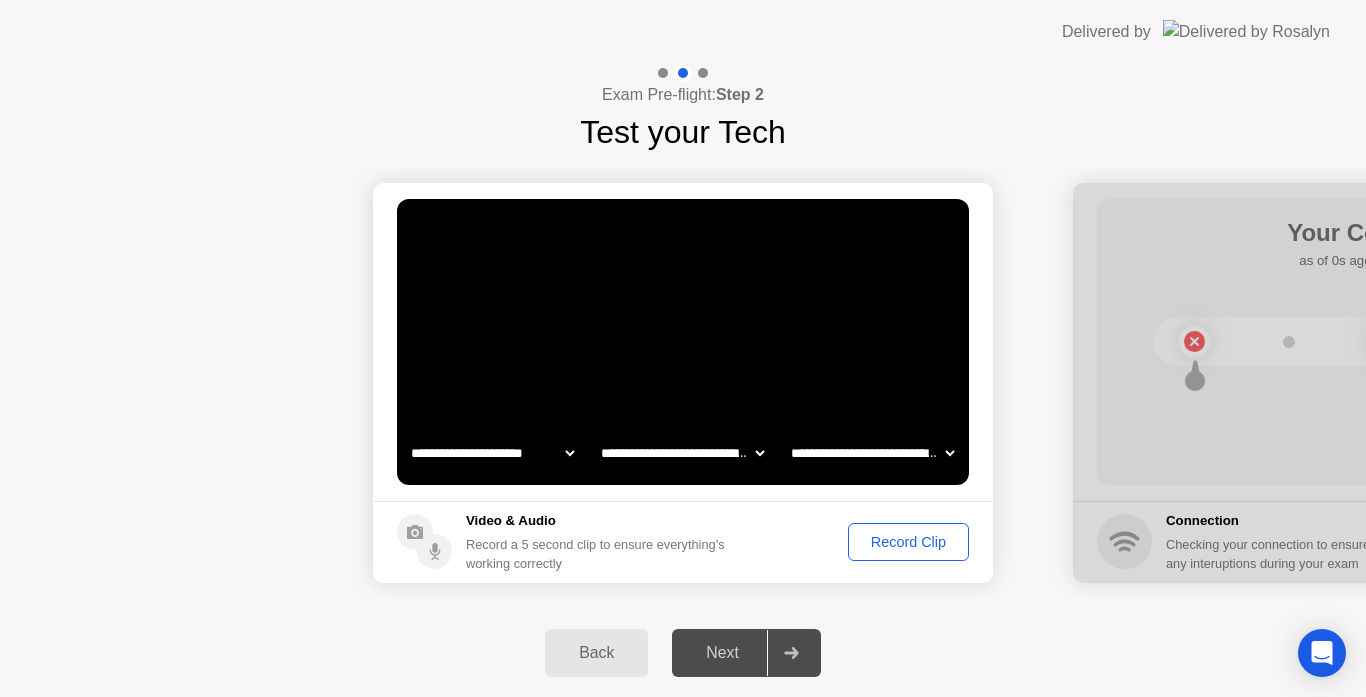 click on "Record Clip" 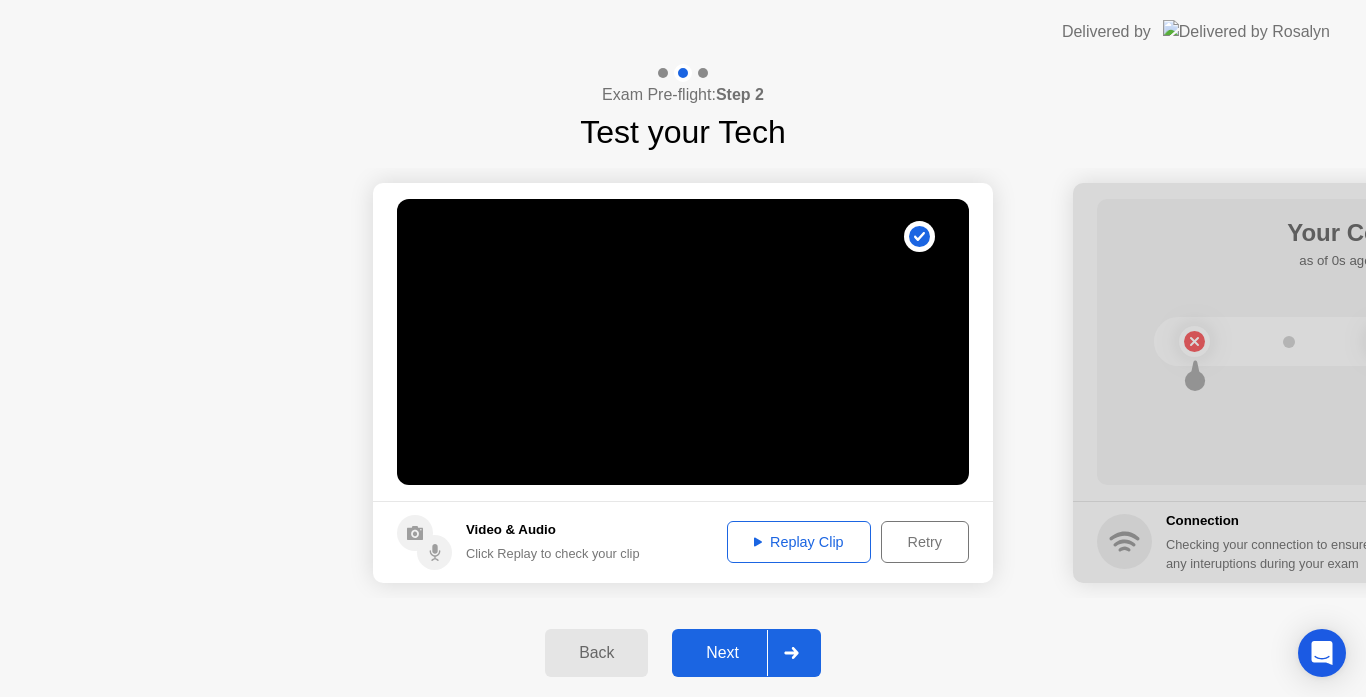 click 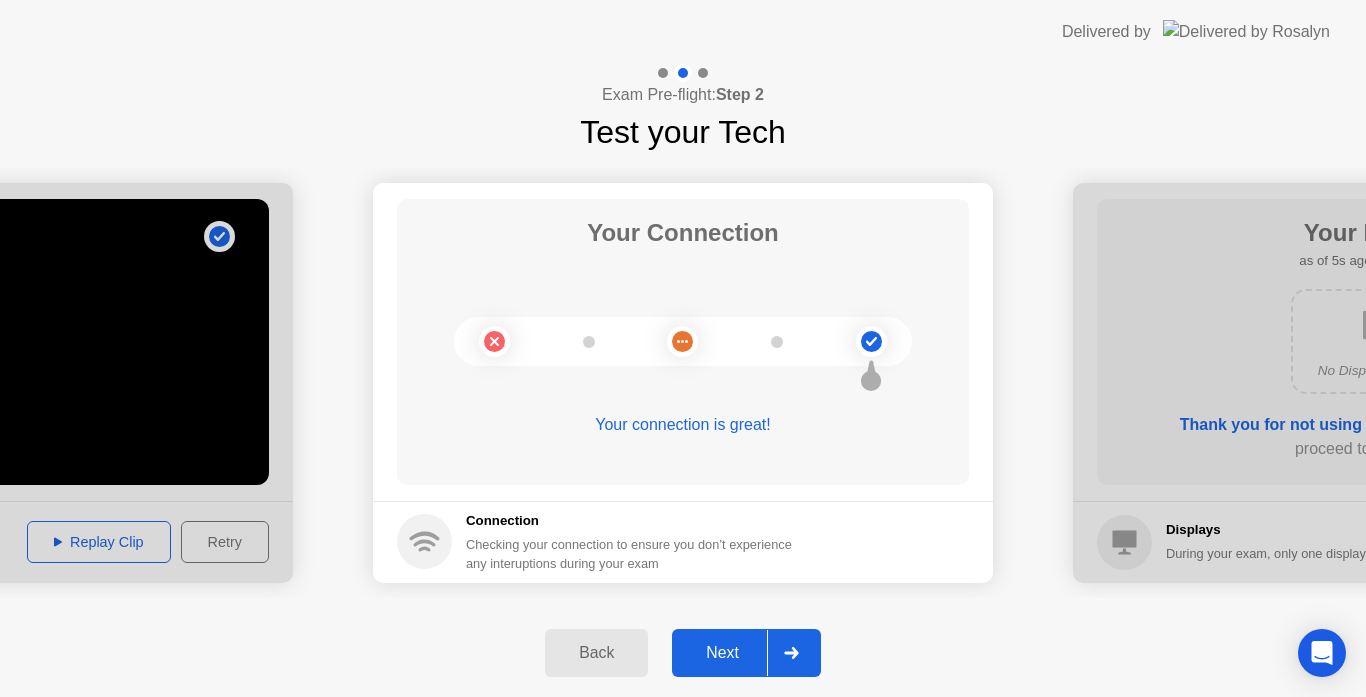 click on "Next" 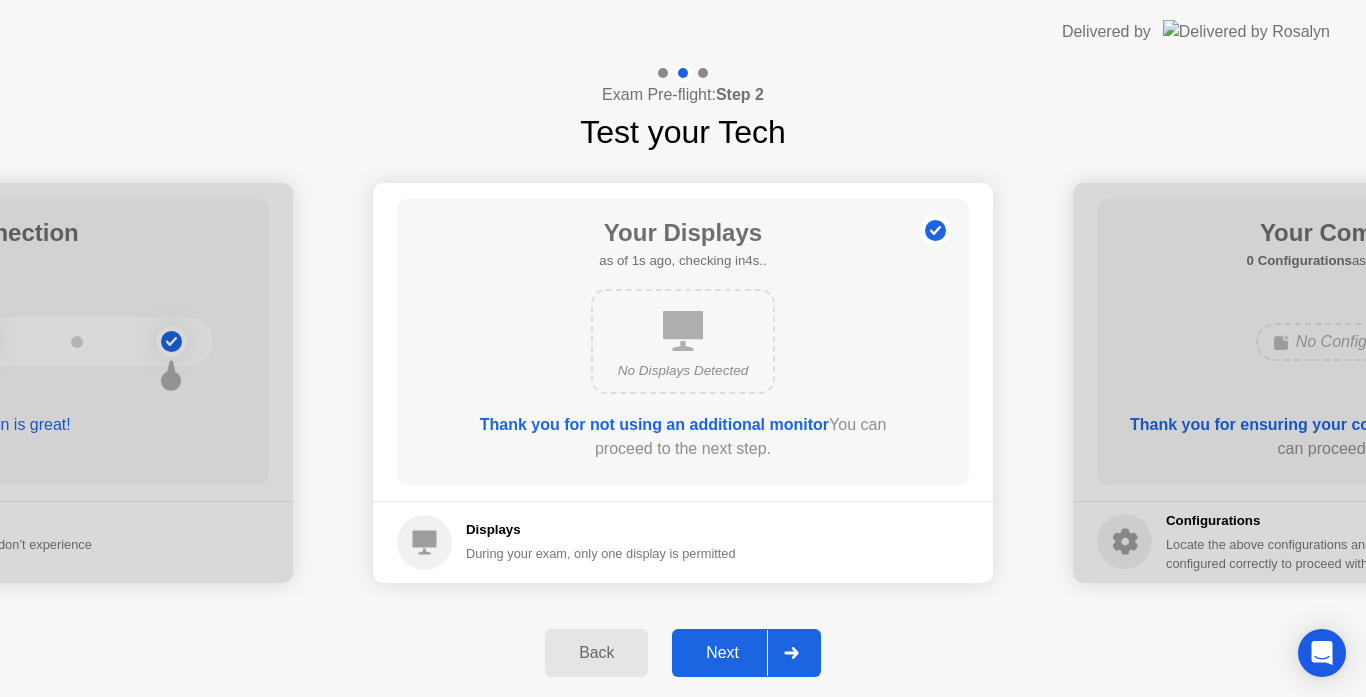 click on "Next" 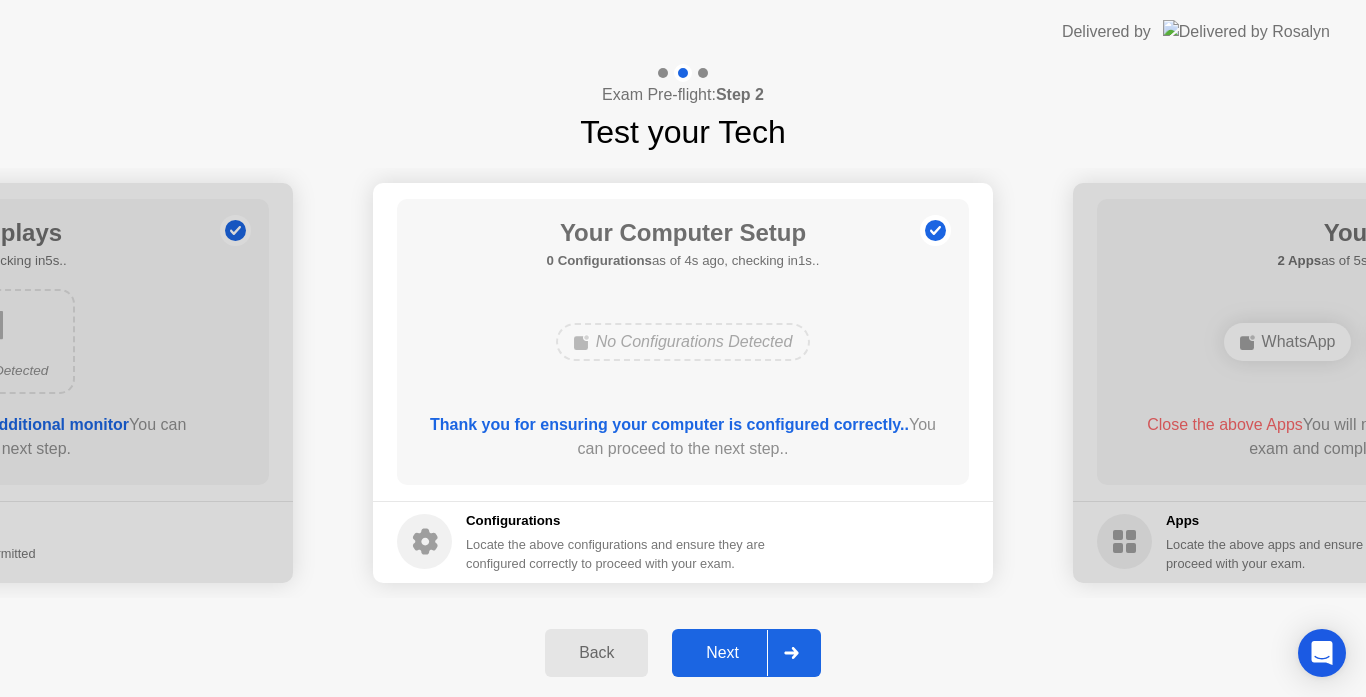 click 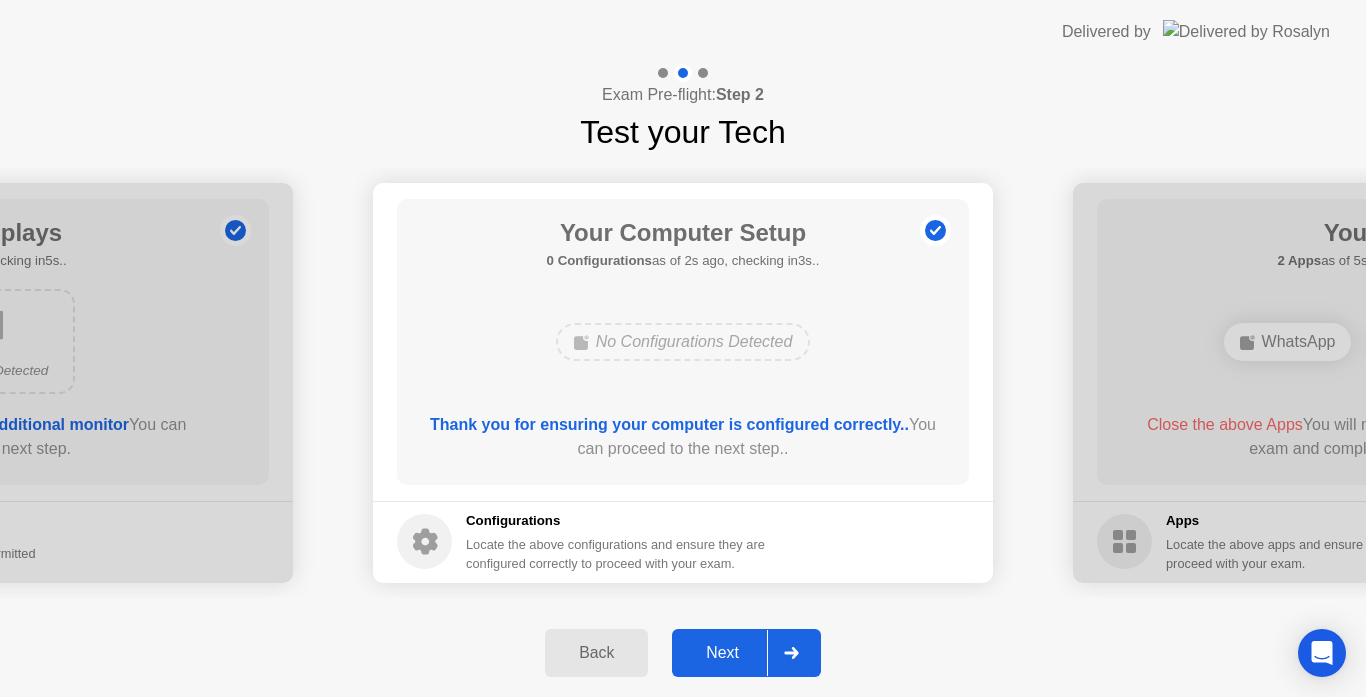 click on "Back" 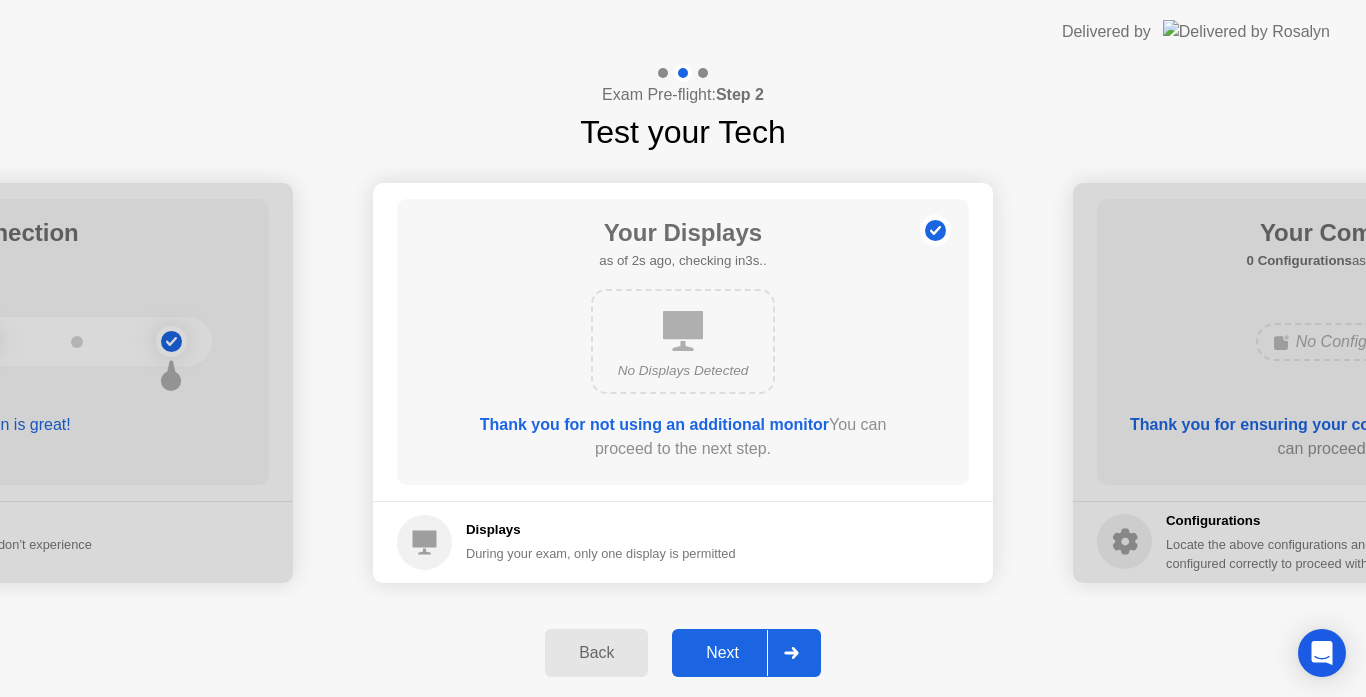 click on "No Displays Detected" 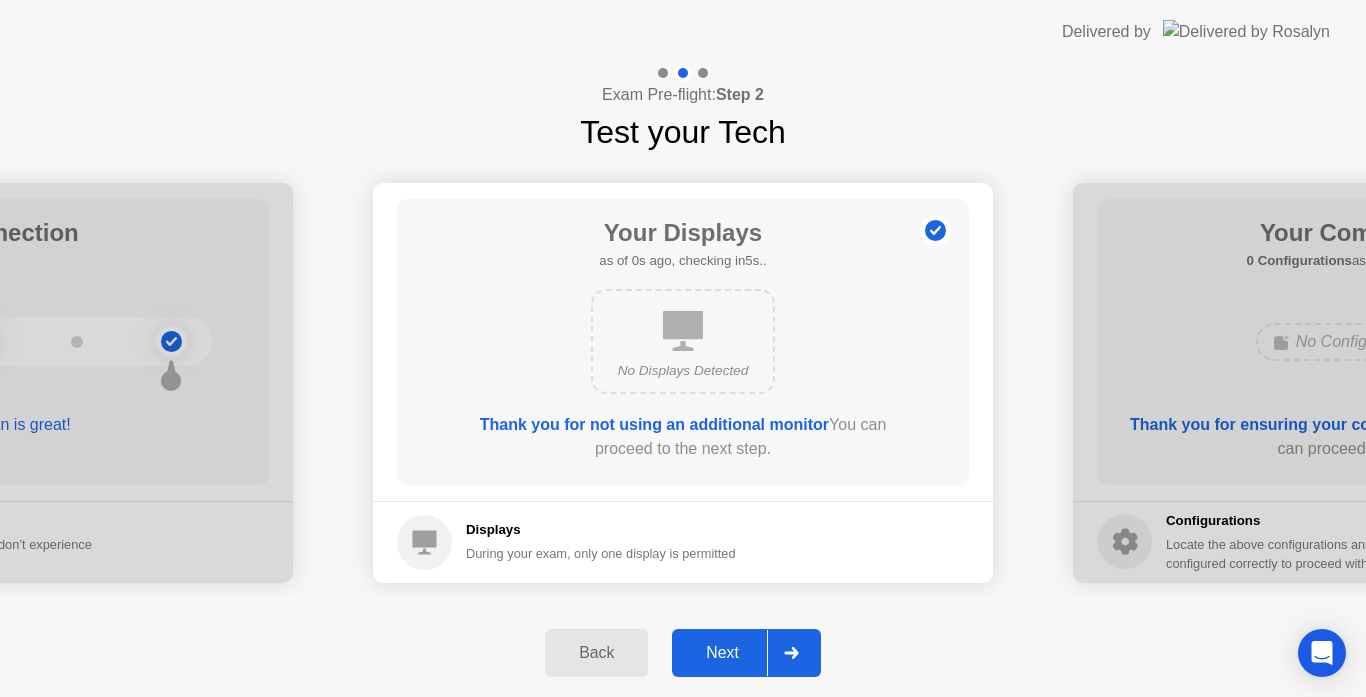 click 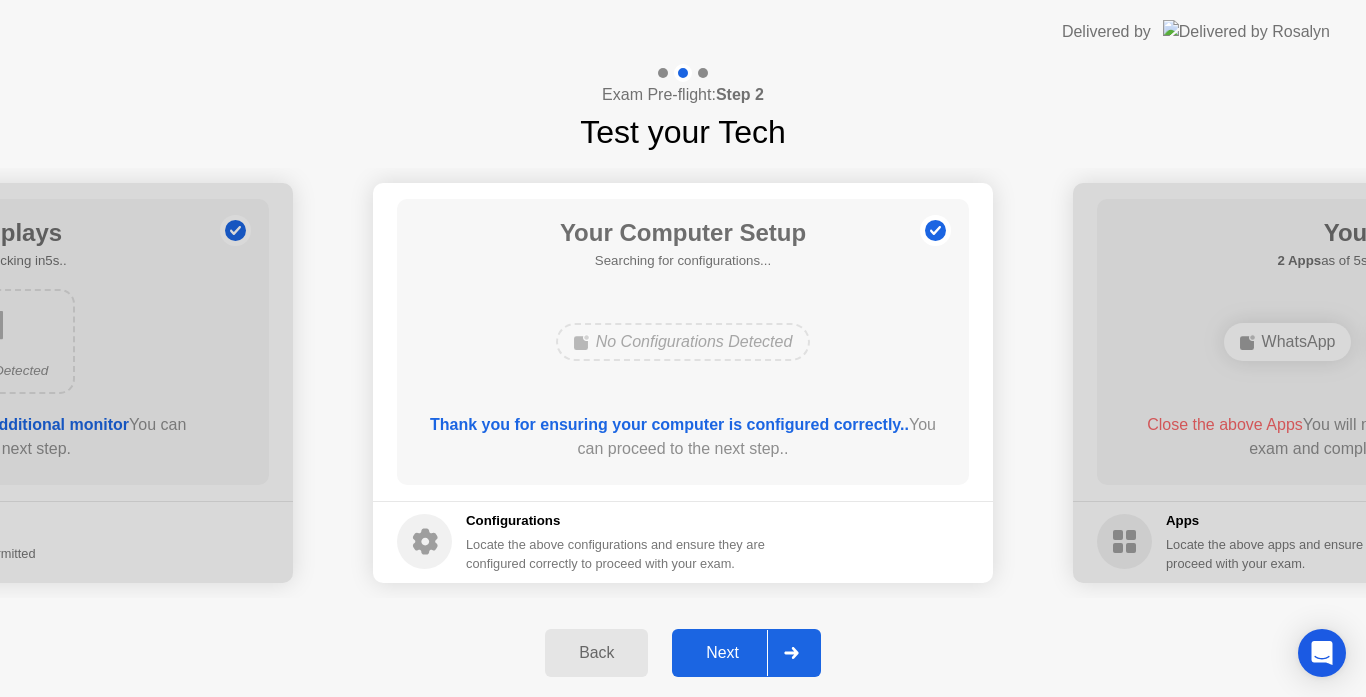 click 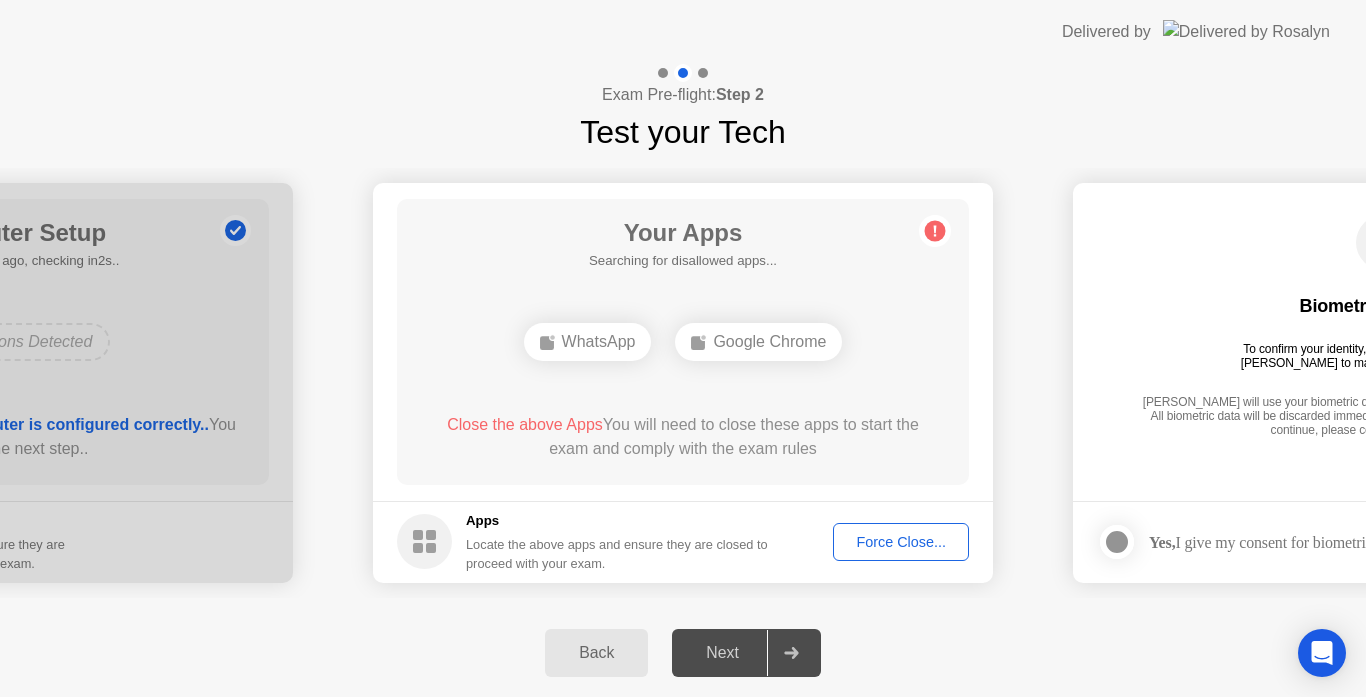 click on "Force Close..." 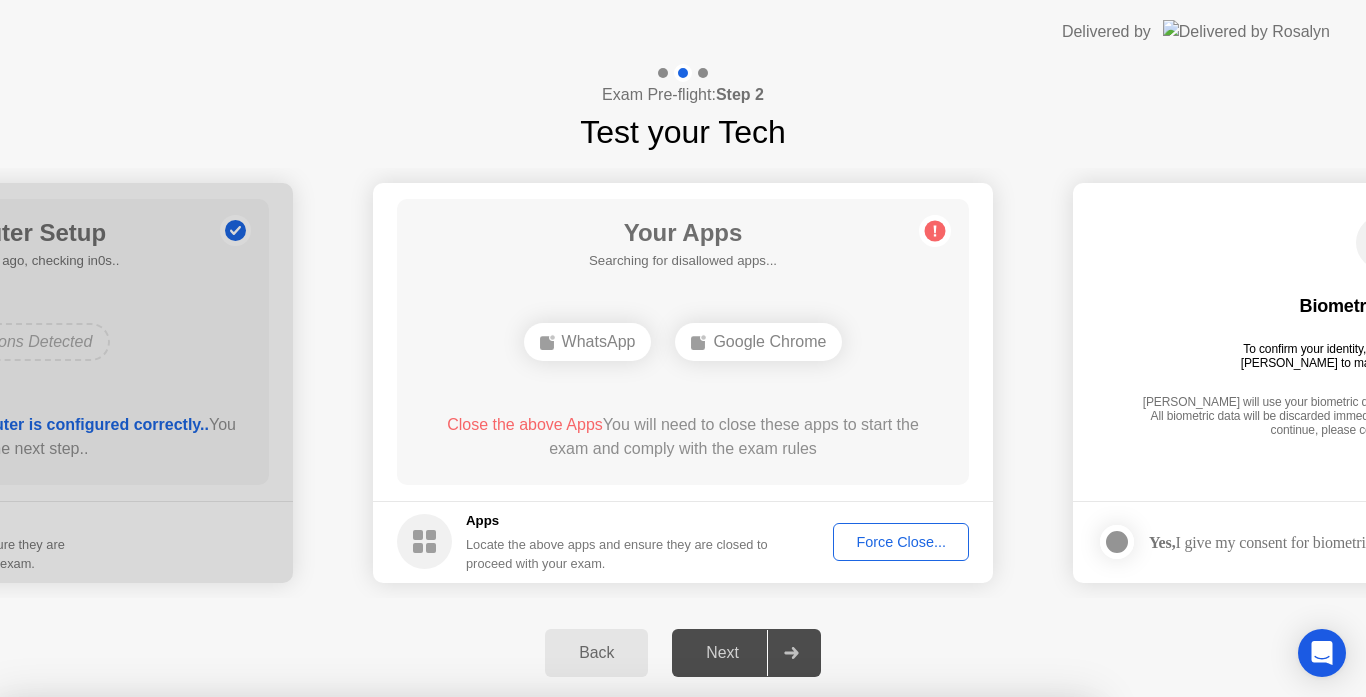 click on "Confirm" at bounding box center [613, 973] 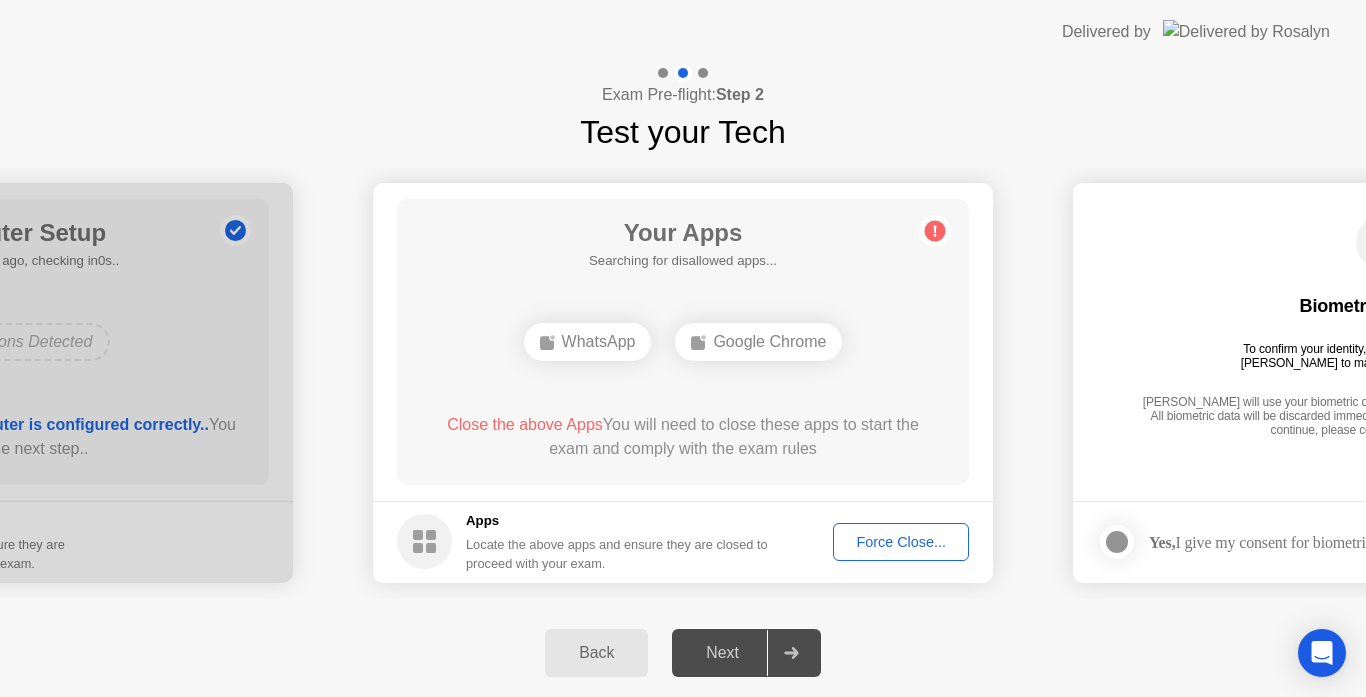 click on "Force Close..." 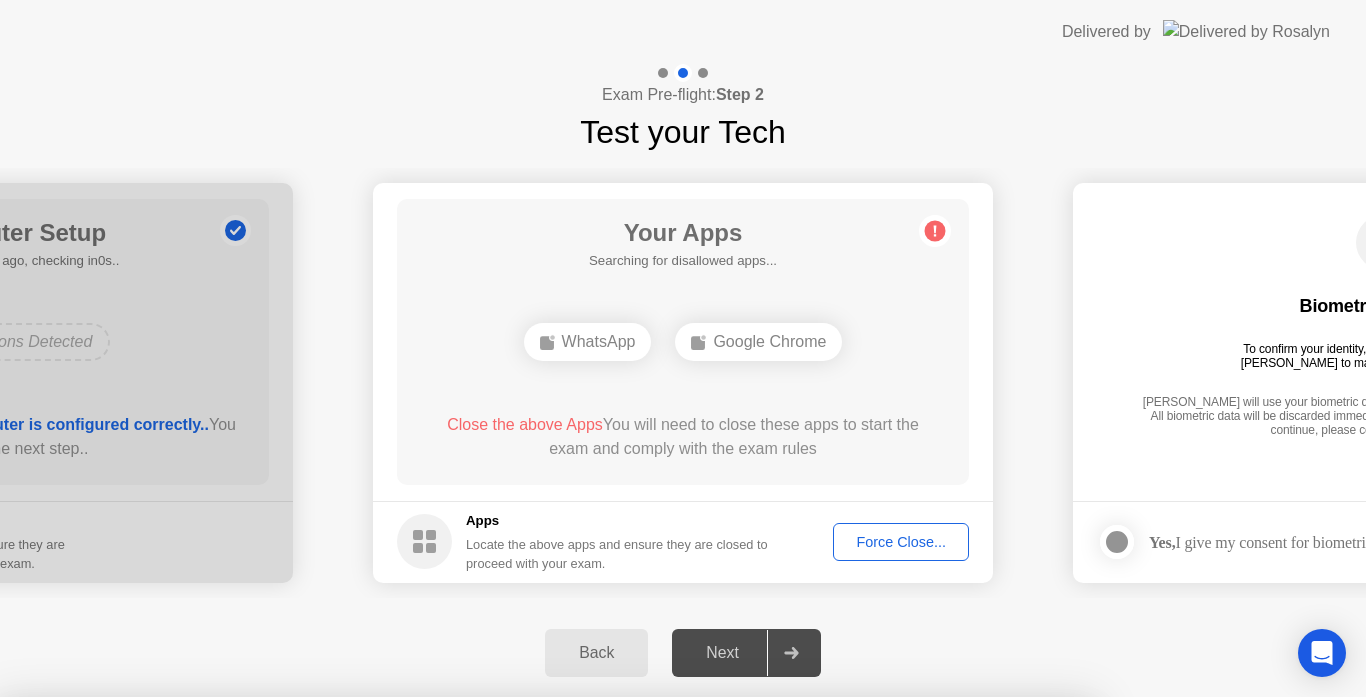 click on "Confirm" at bounding box center [613, 973] 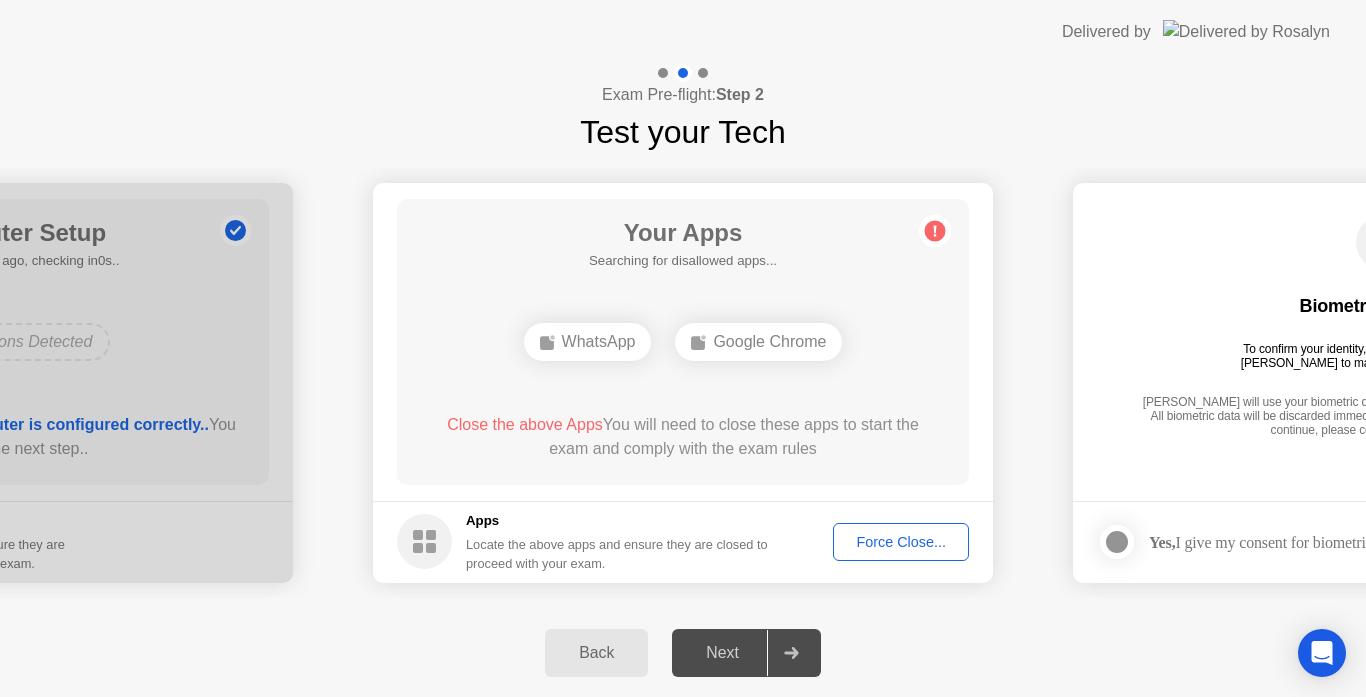 click on "Force Close..." 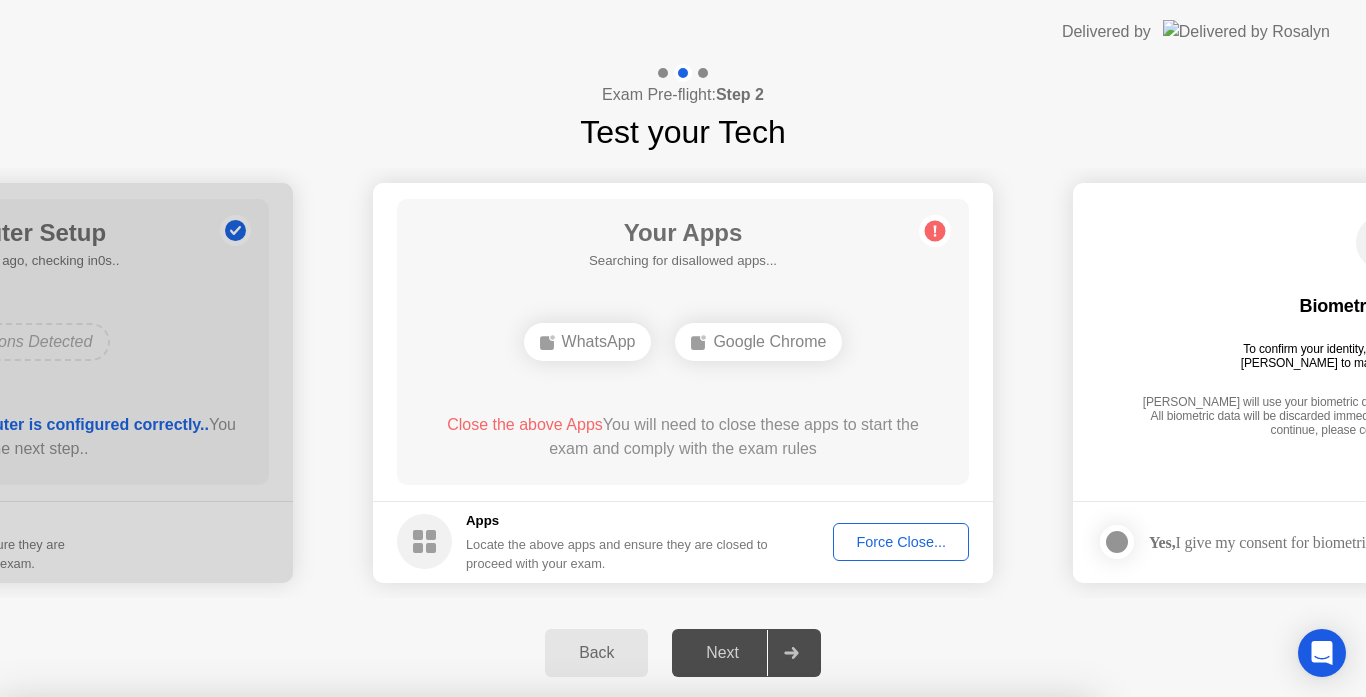 click on "Confirm" at bounding box center [613, 973] 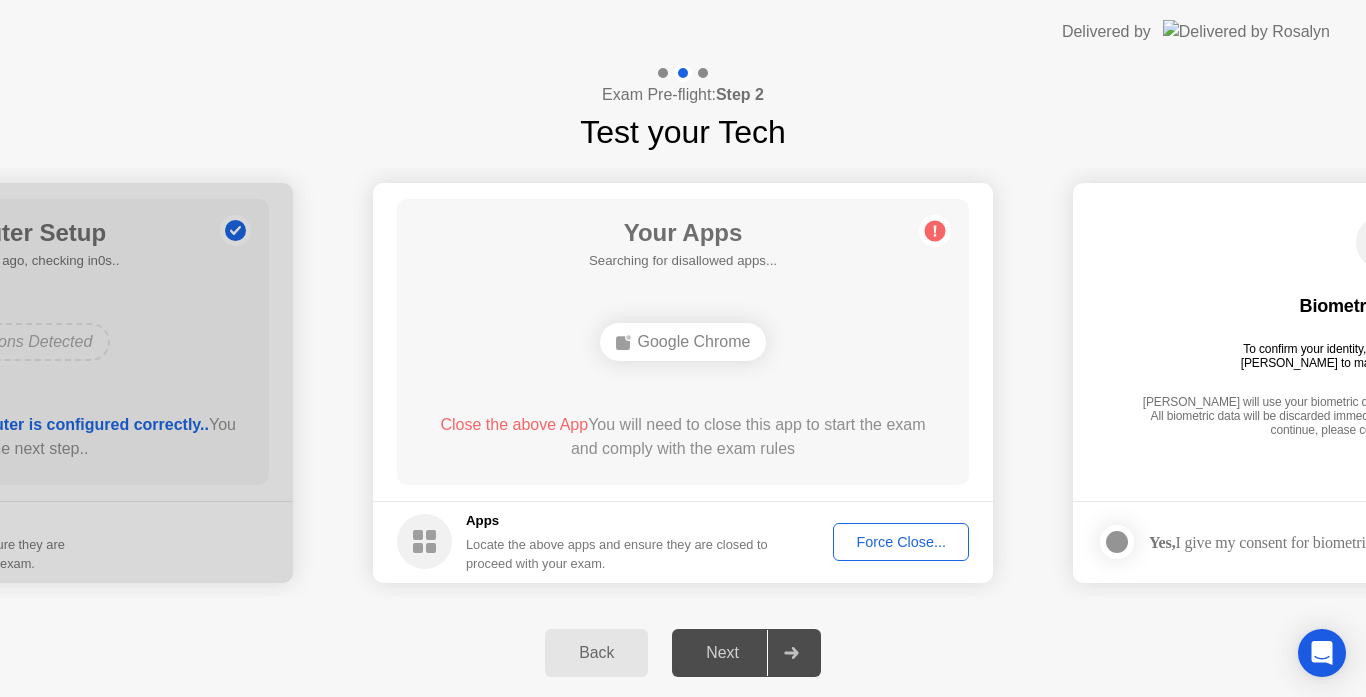 click on "Force Close..." 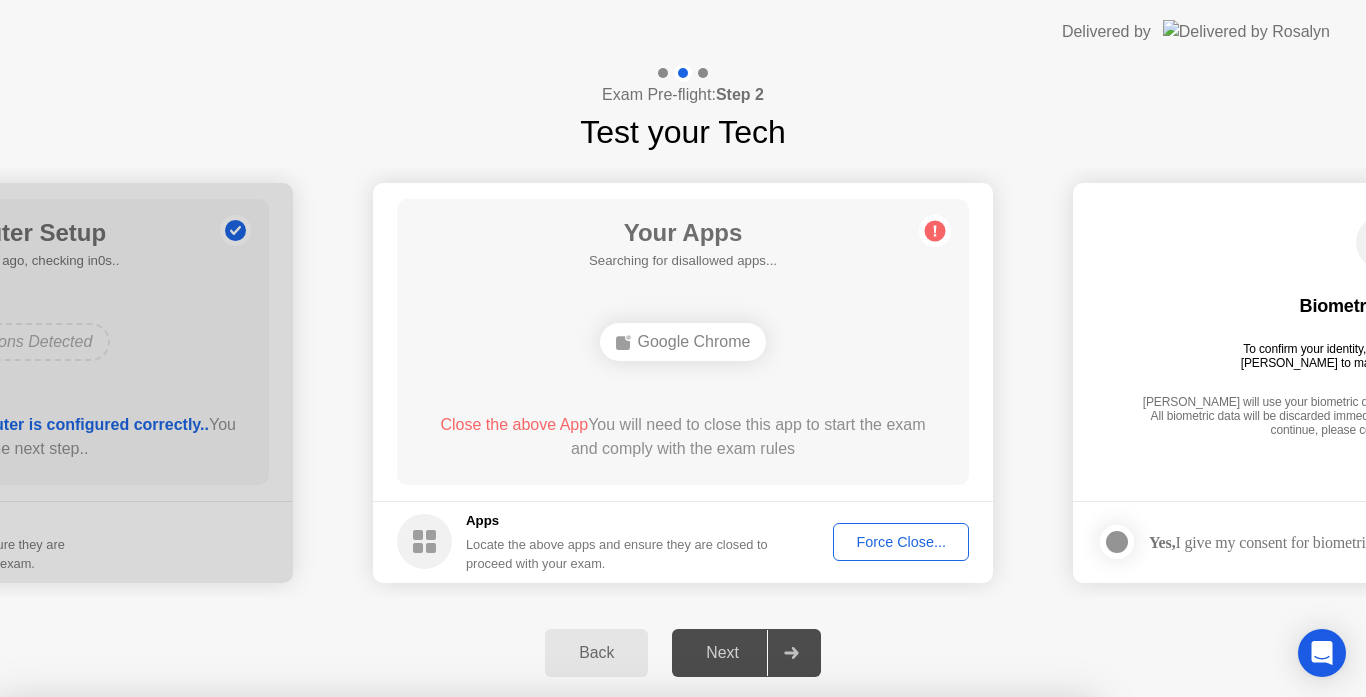 click on "Confirm" at bounding box center [613, 973] 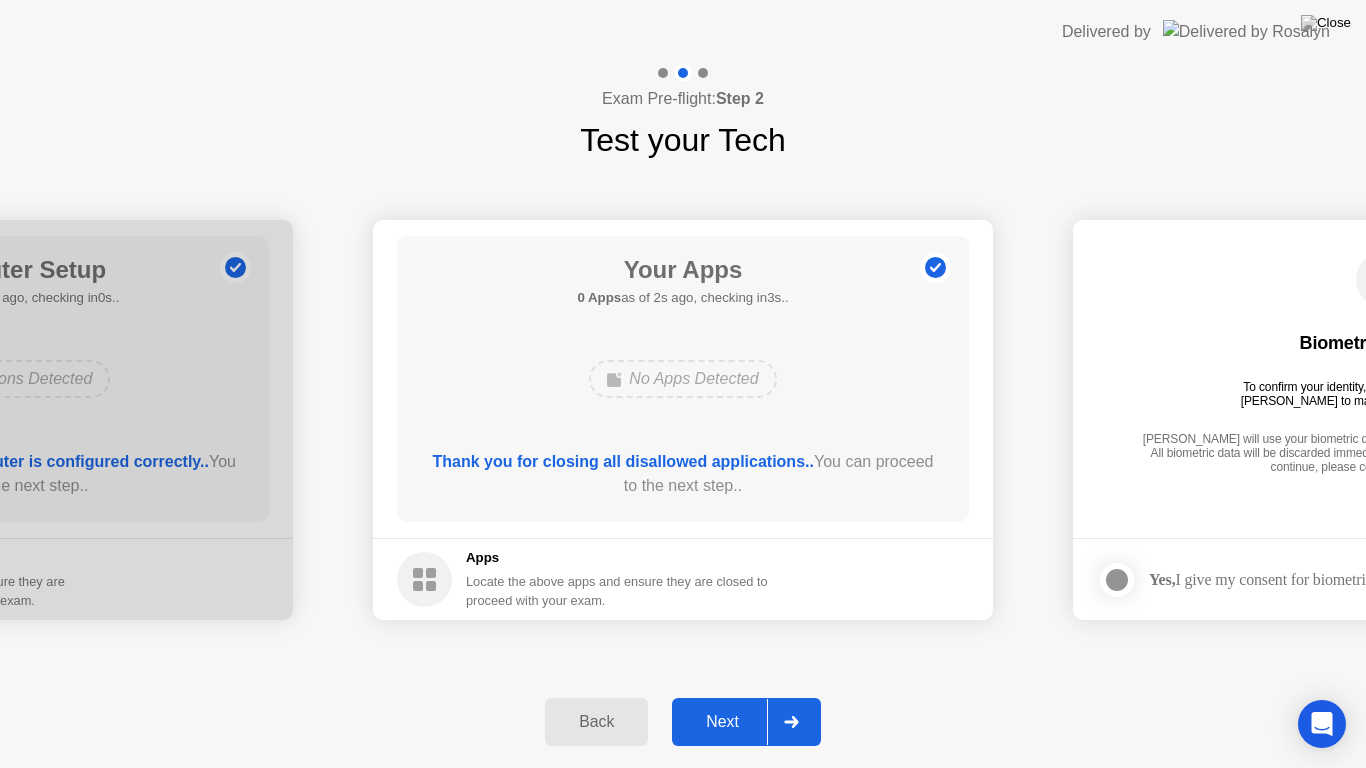 click on "Next" 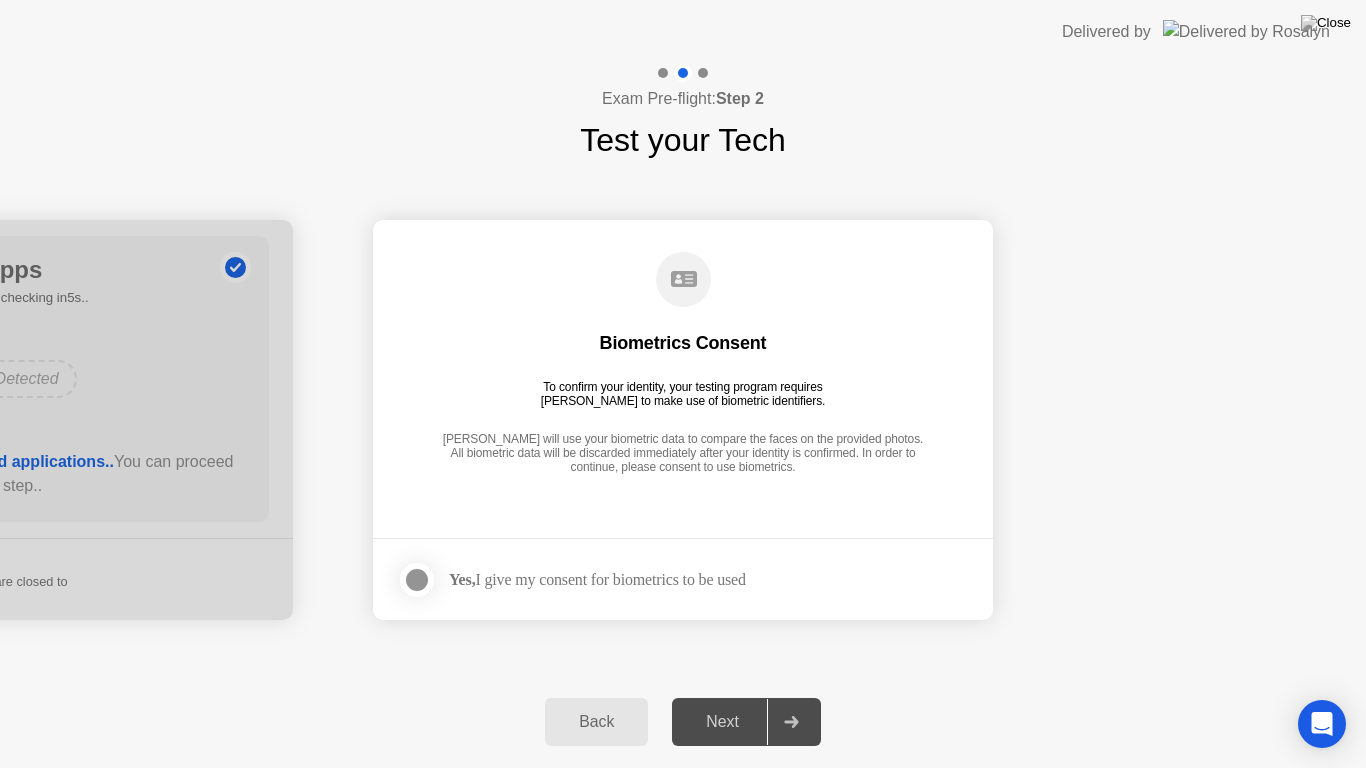 click 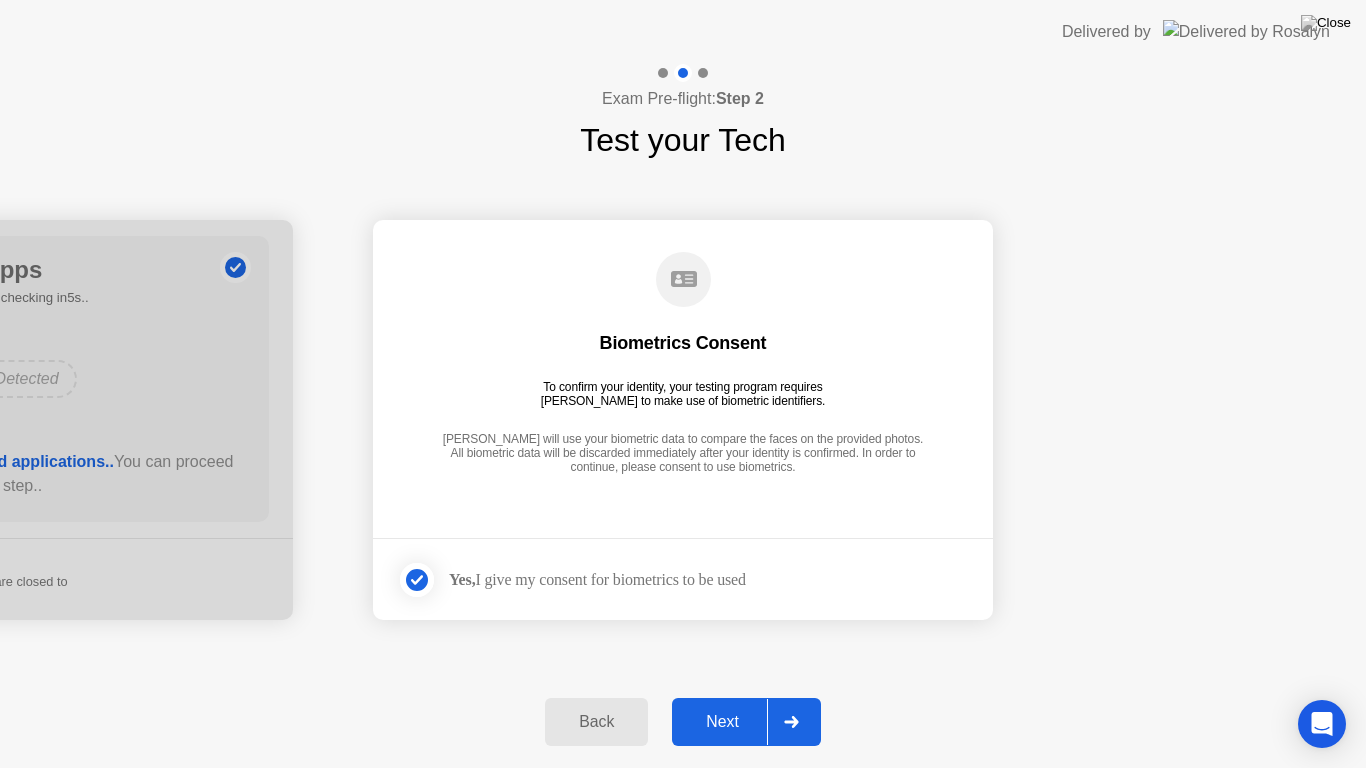 click on "Next" 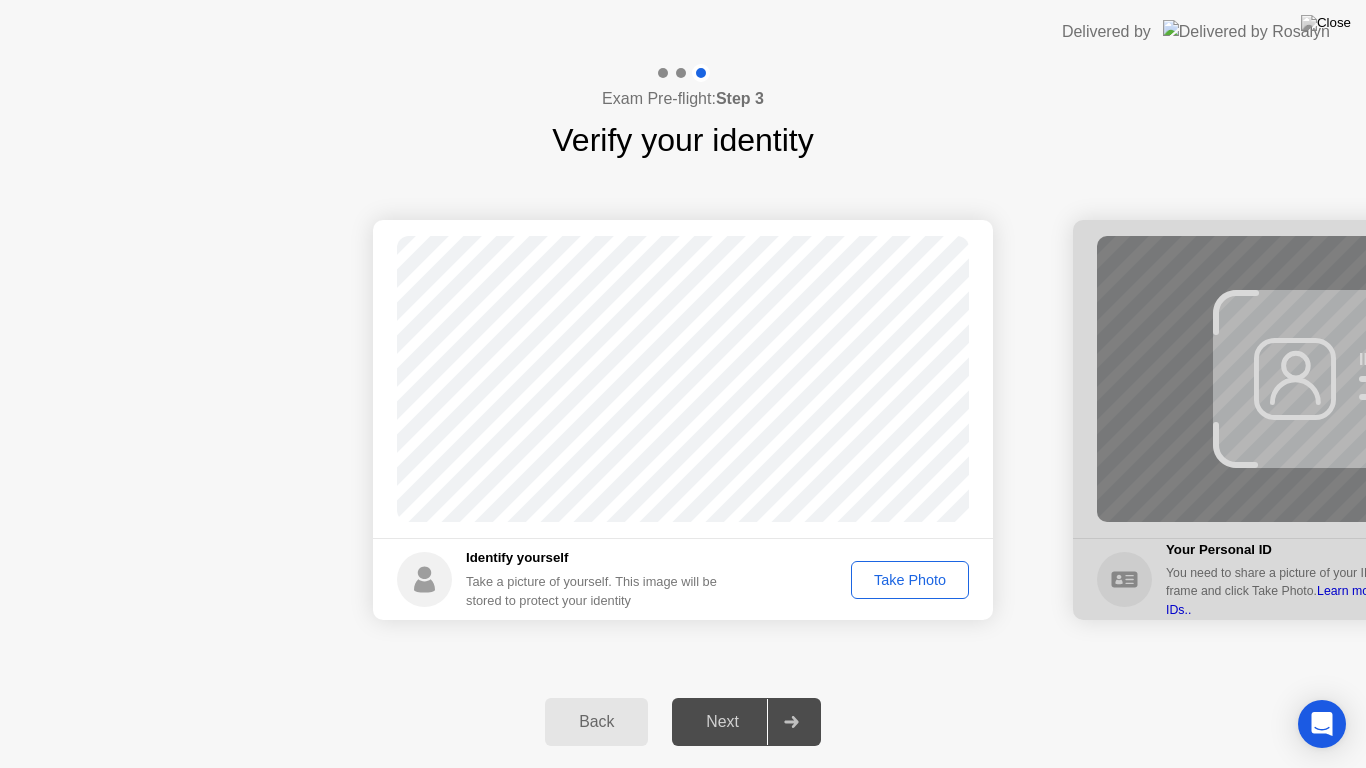 click on "Take Photo" 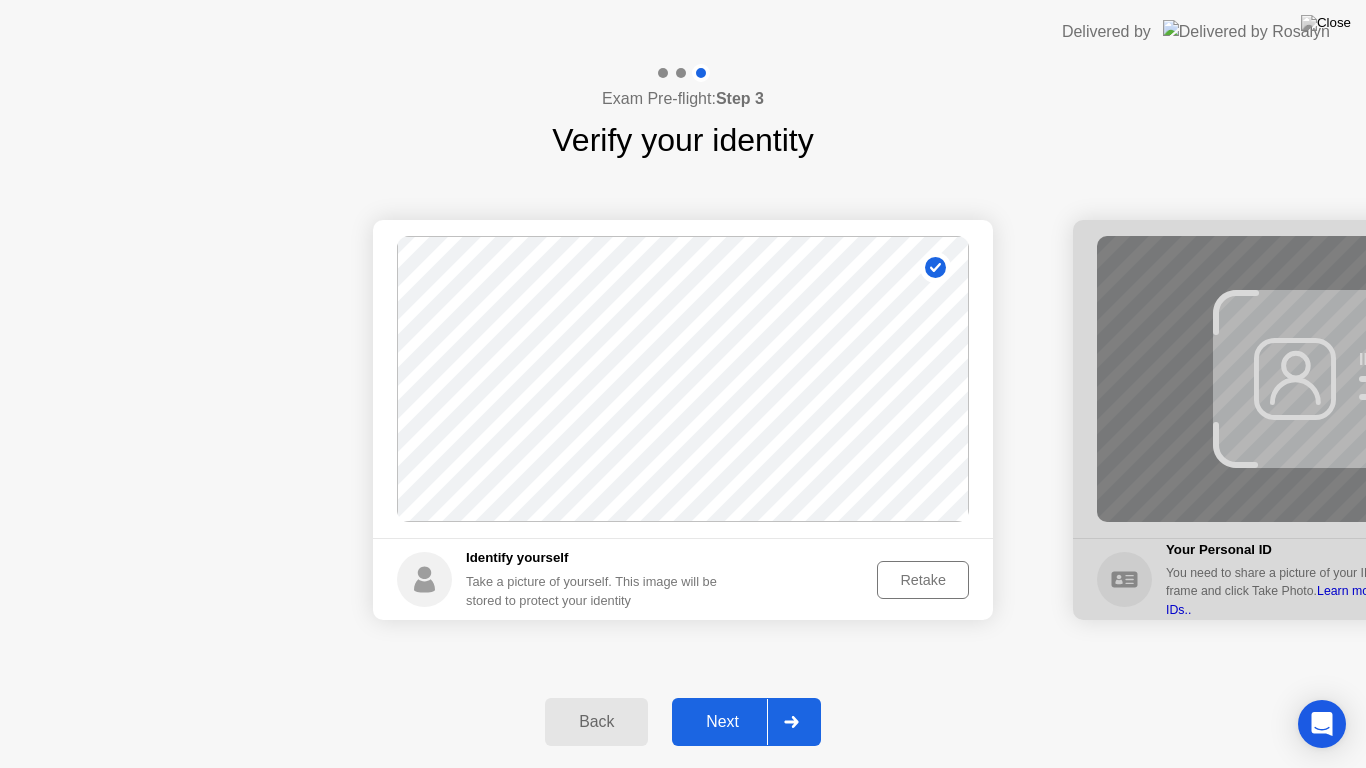 click 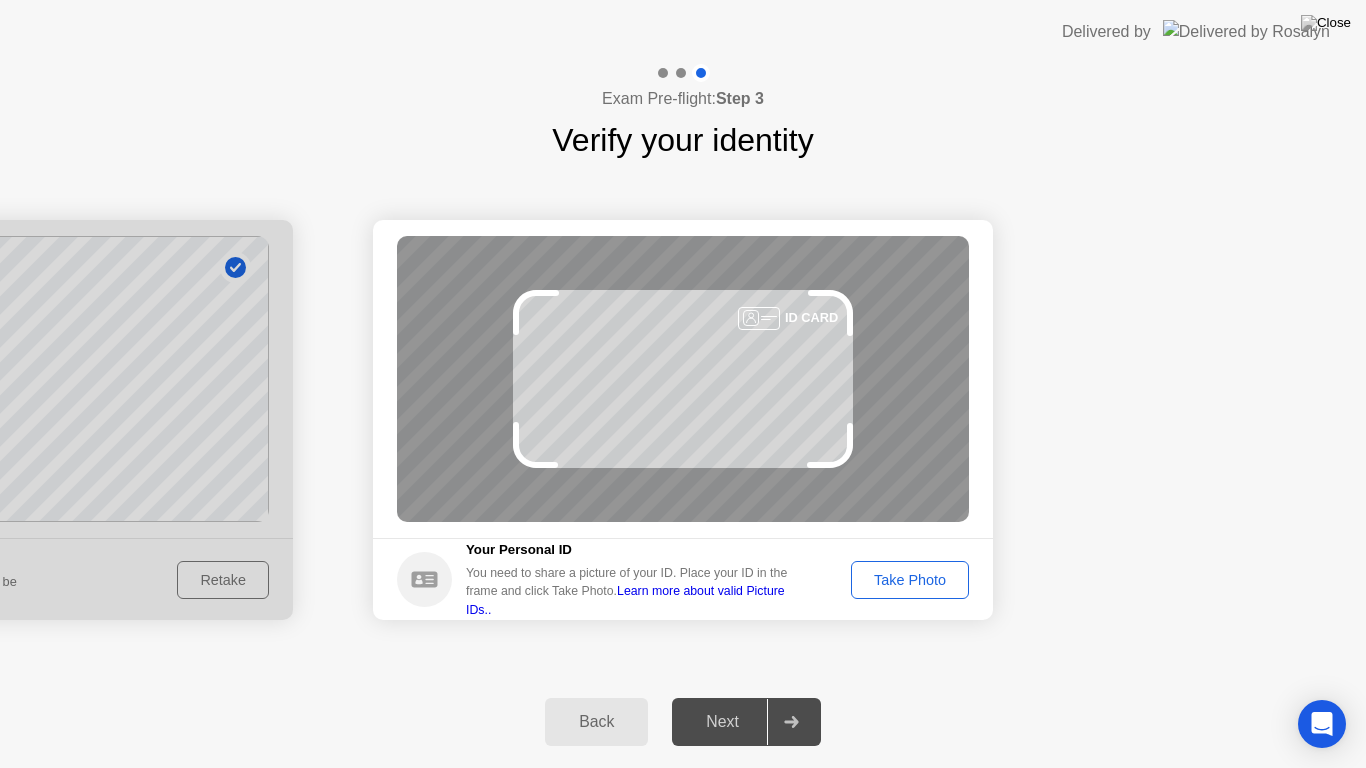 click on "Take Photo" 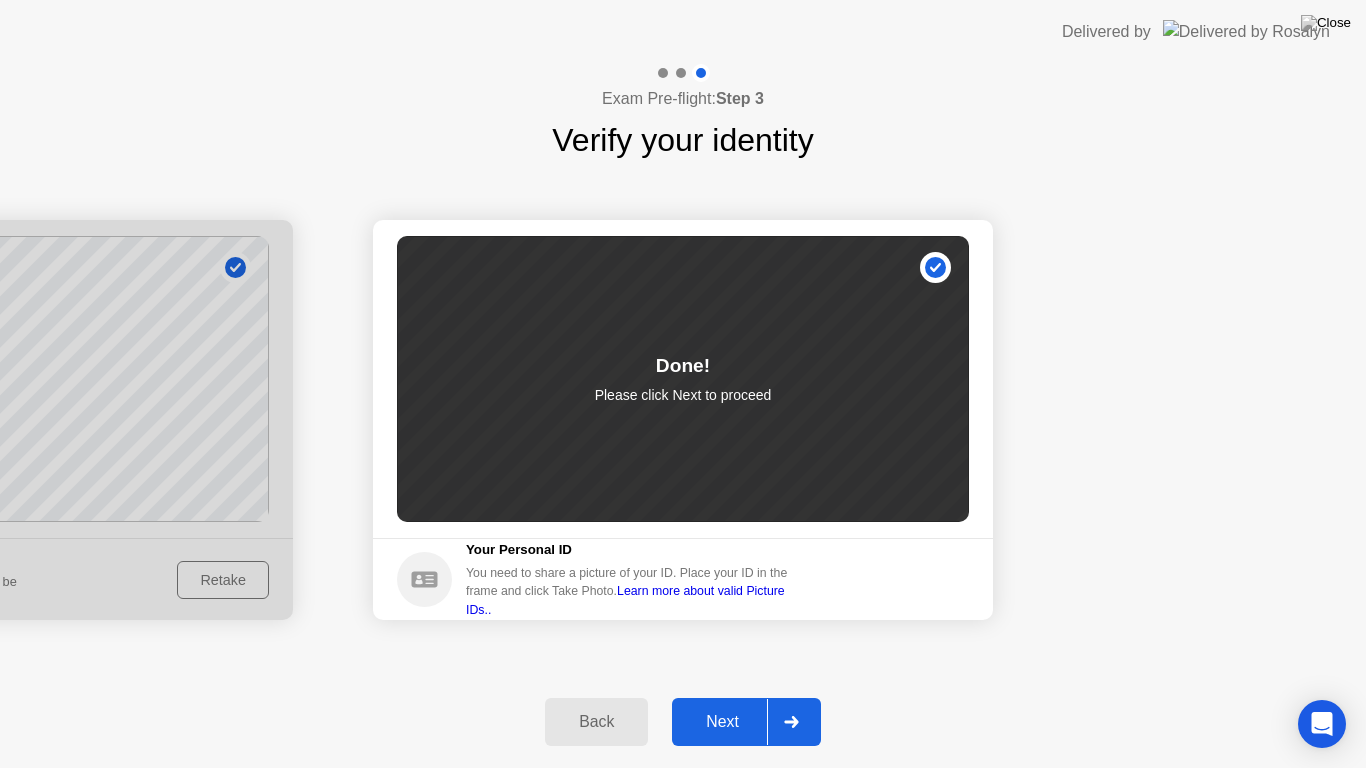 click 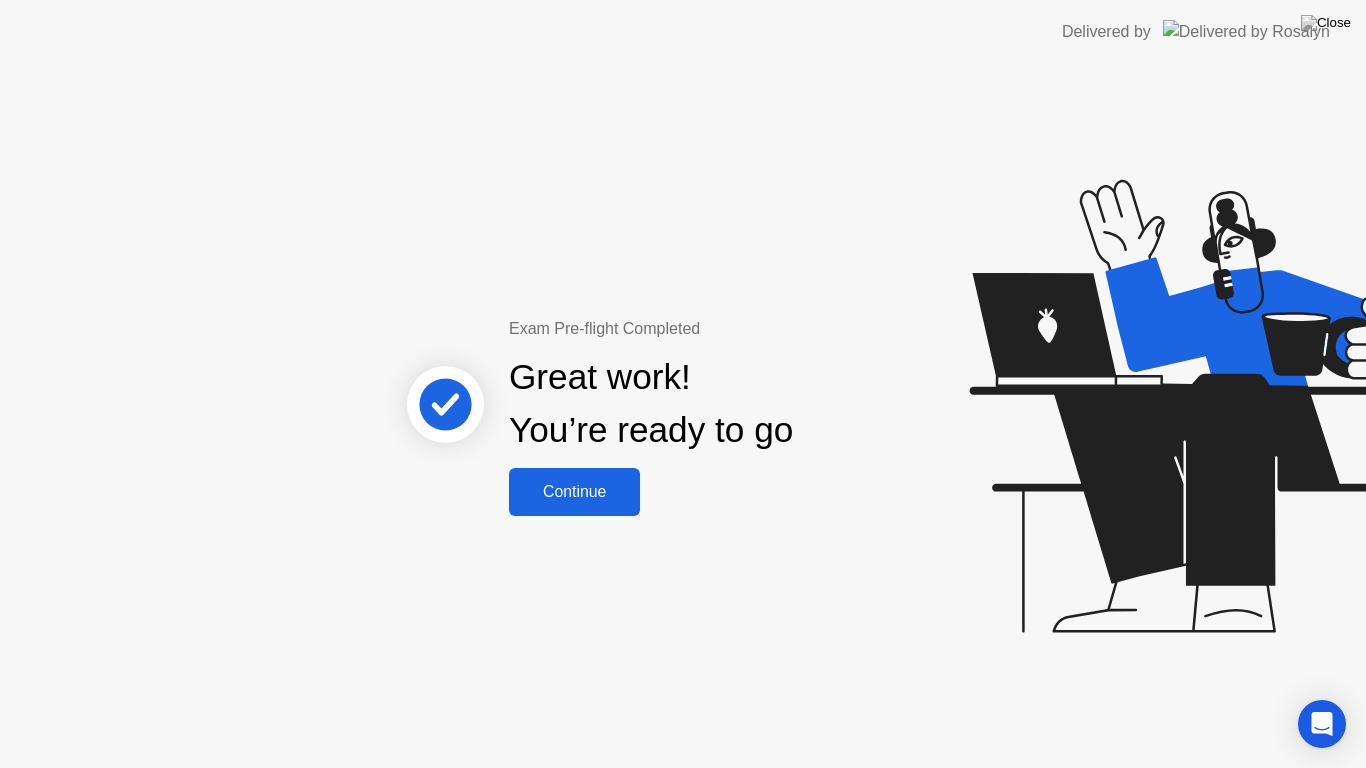 click on "Continue" 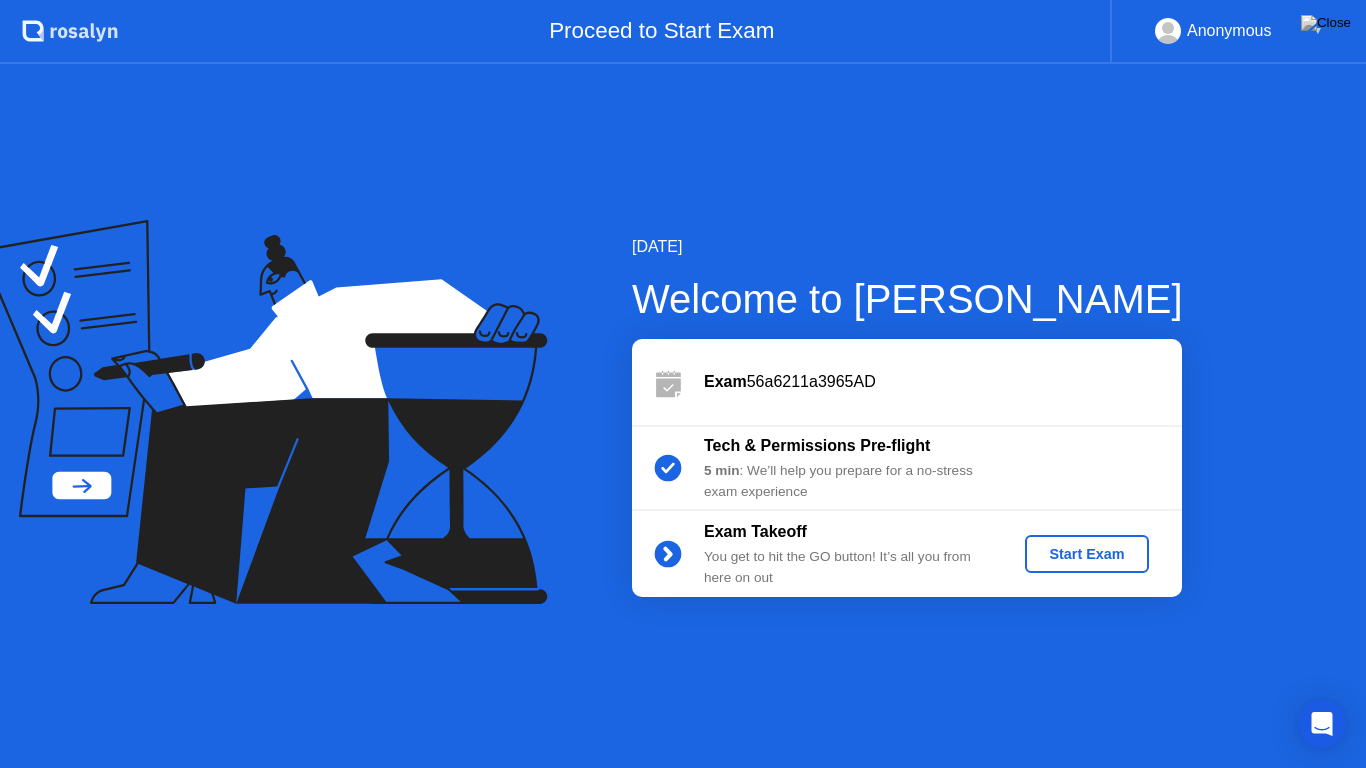 click on "Start Exam" 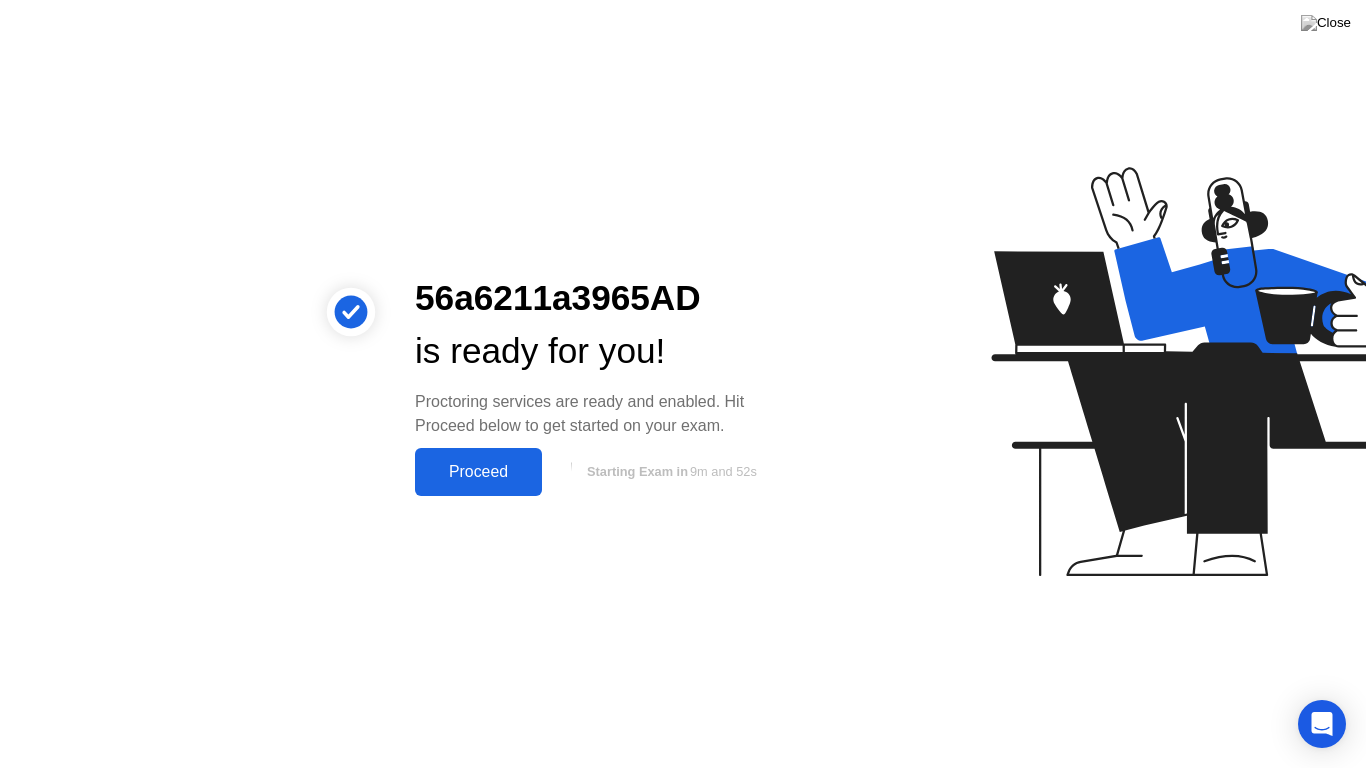 click on "Proceed" 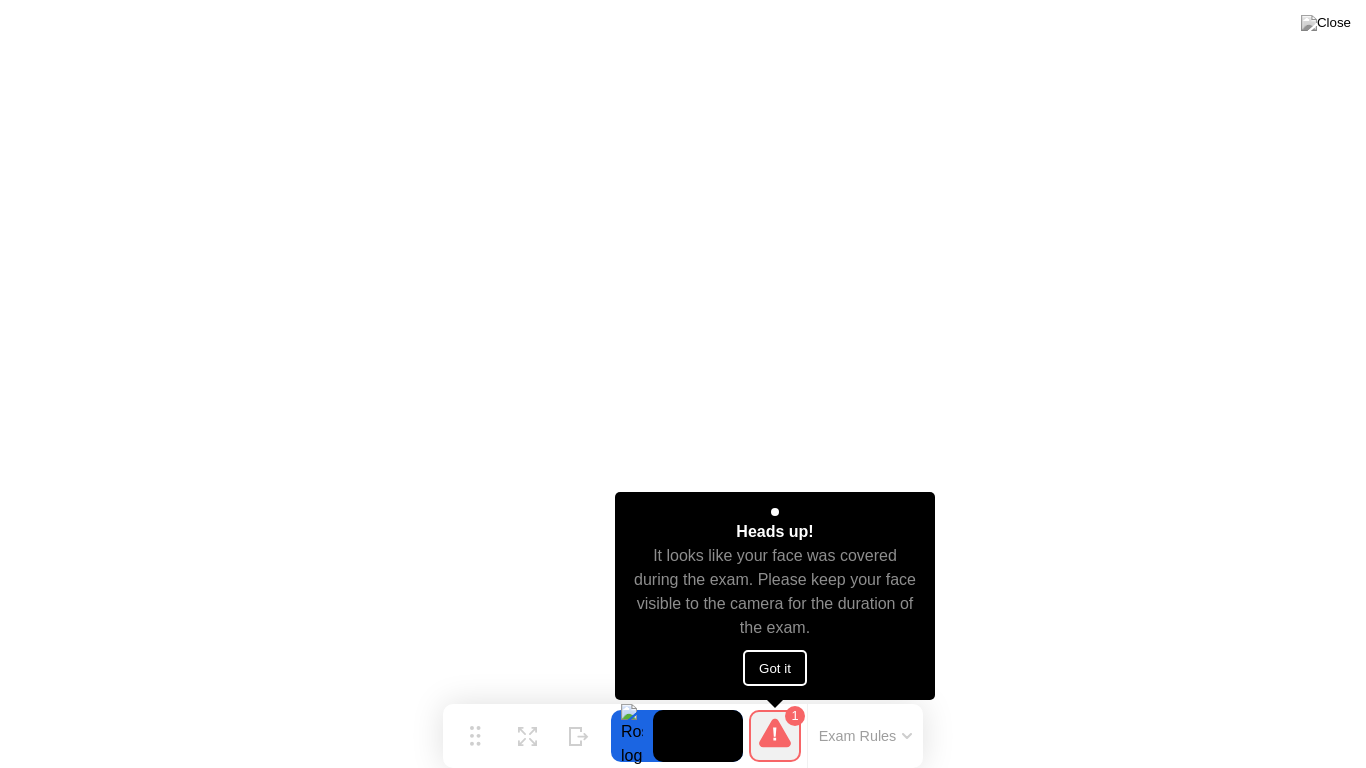 click on "Got it" 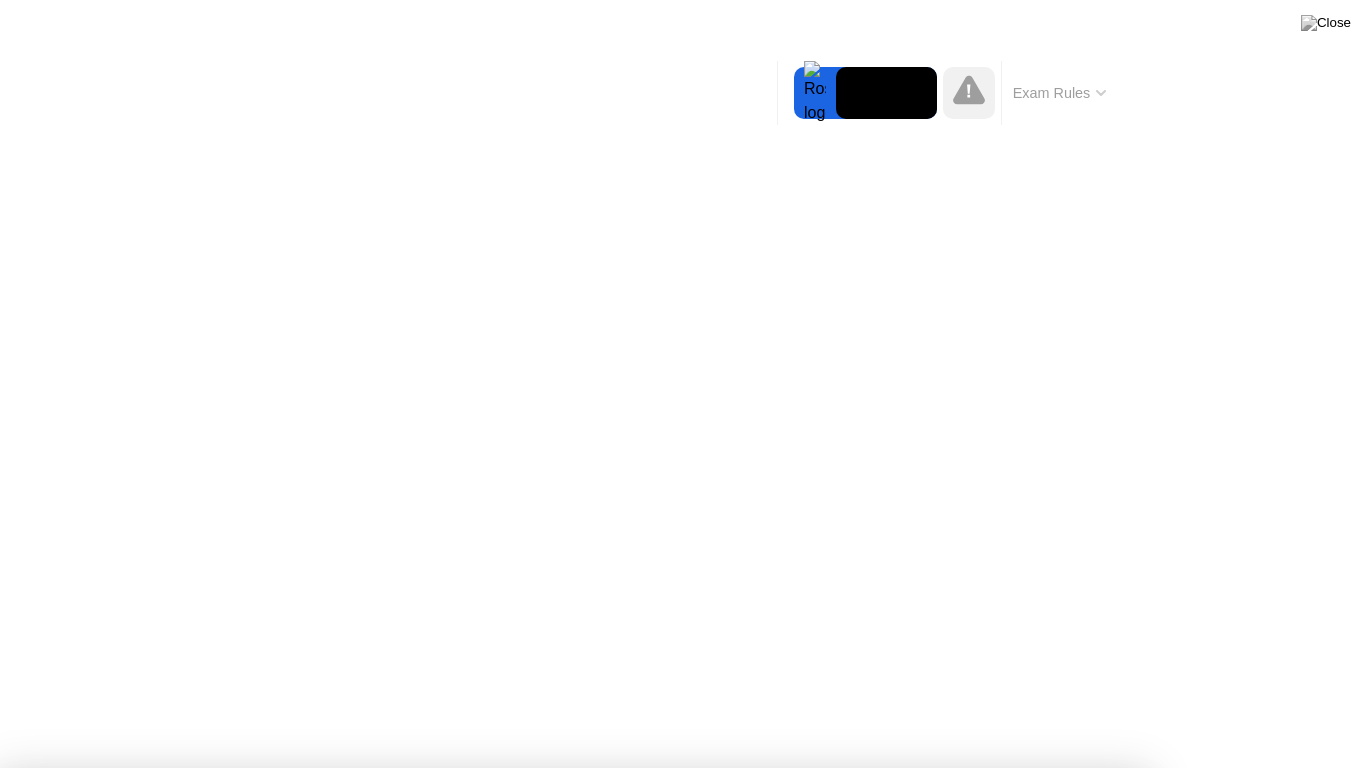 click on "Got it!" at bounding box center (672, 1326) 